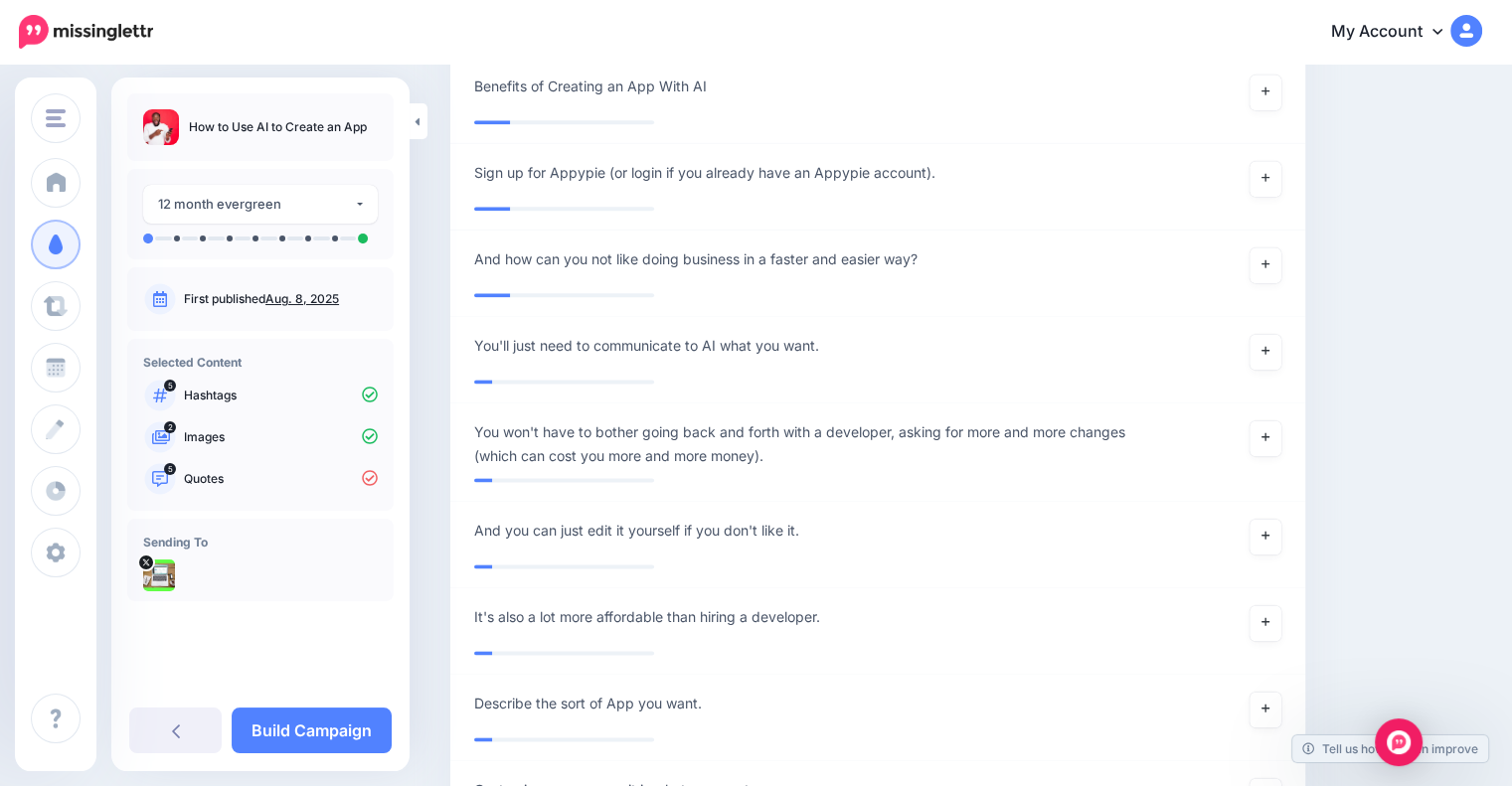 scroll, scrollTop: 2737, scrollLeft: 0, axis: vertical 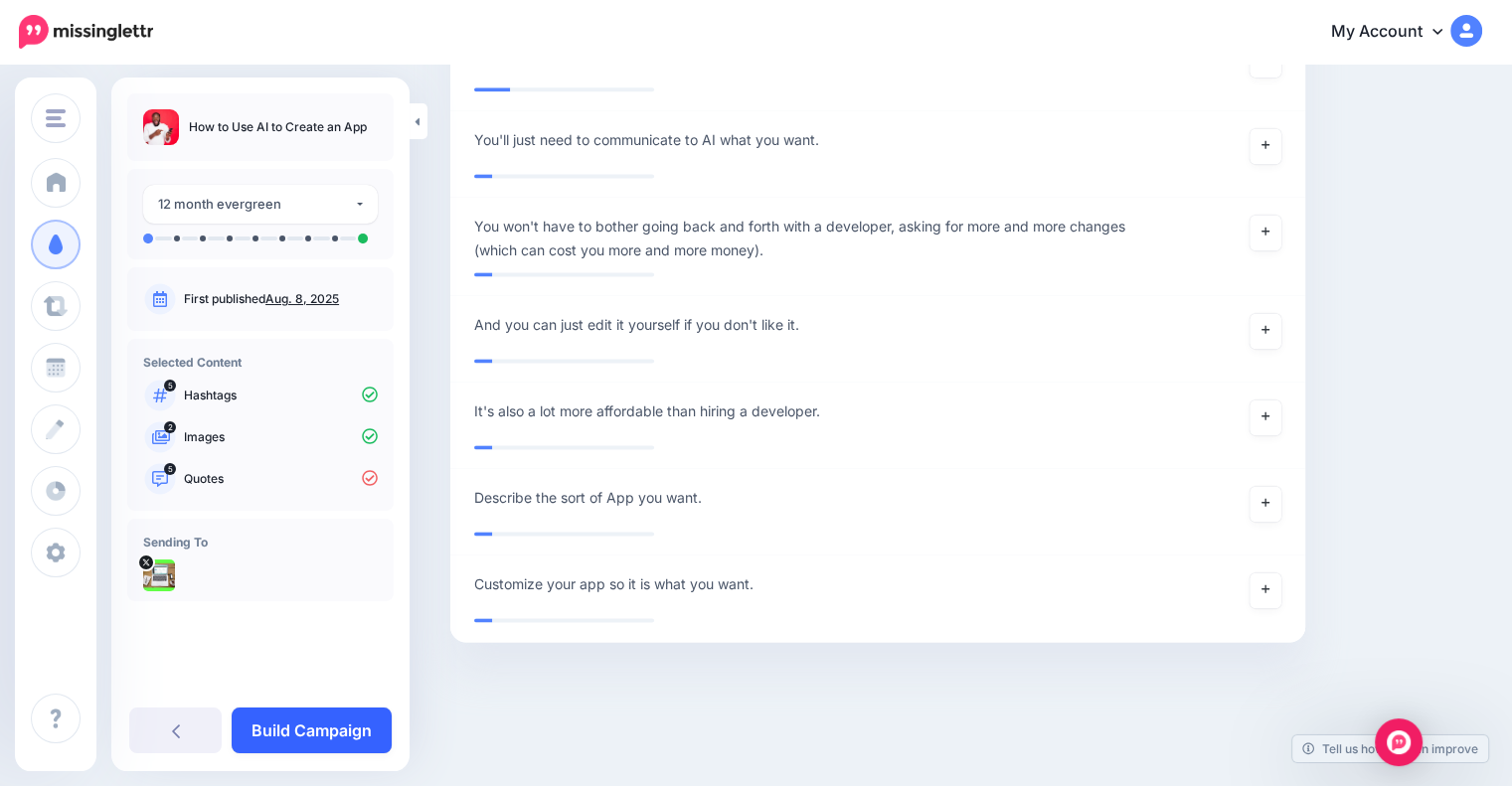 click on "Build Campaign" at bounding box center (311, 730) 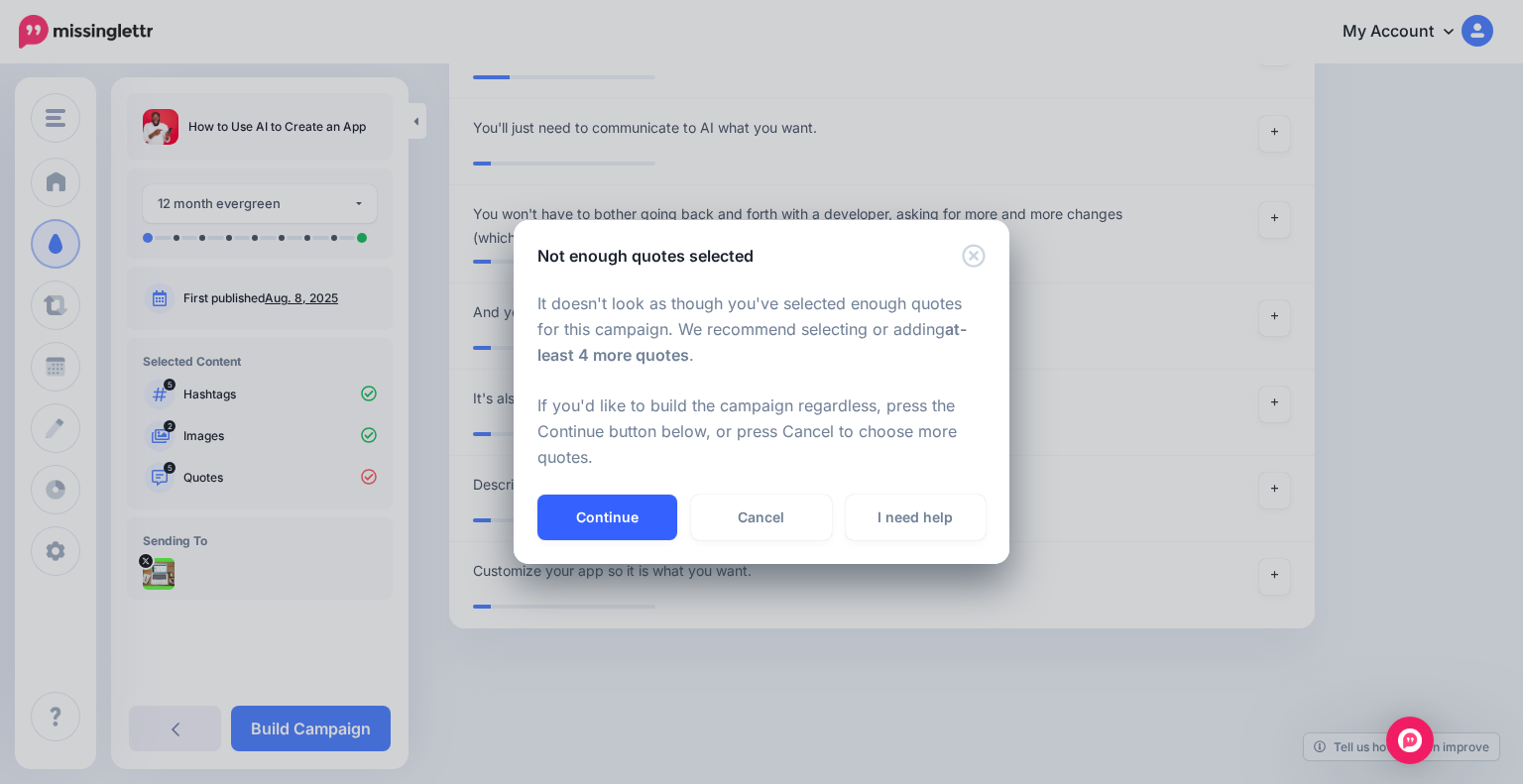 click on "Continue" at bounding box center [607, 517] 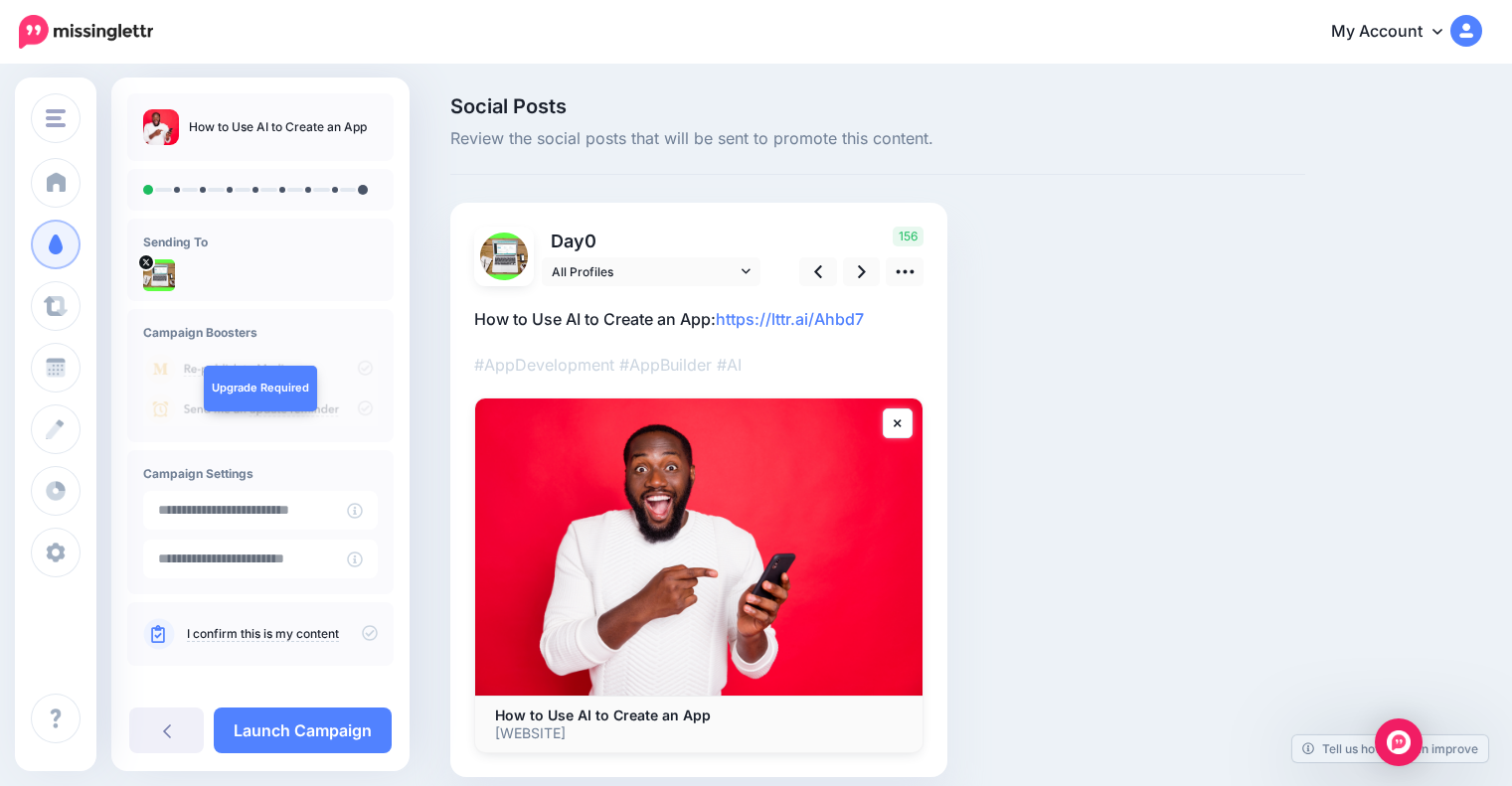 scroll, scrollTop: 0, scrollLeft: 0, axis: both 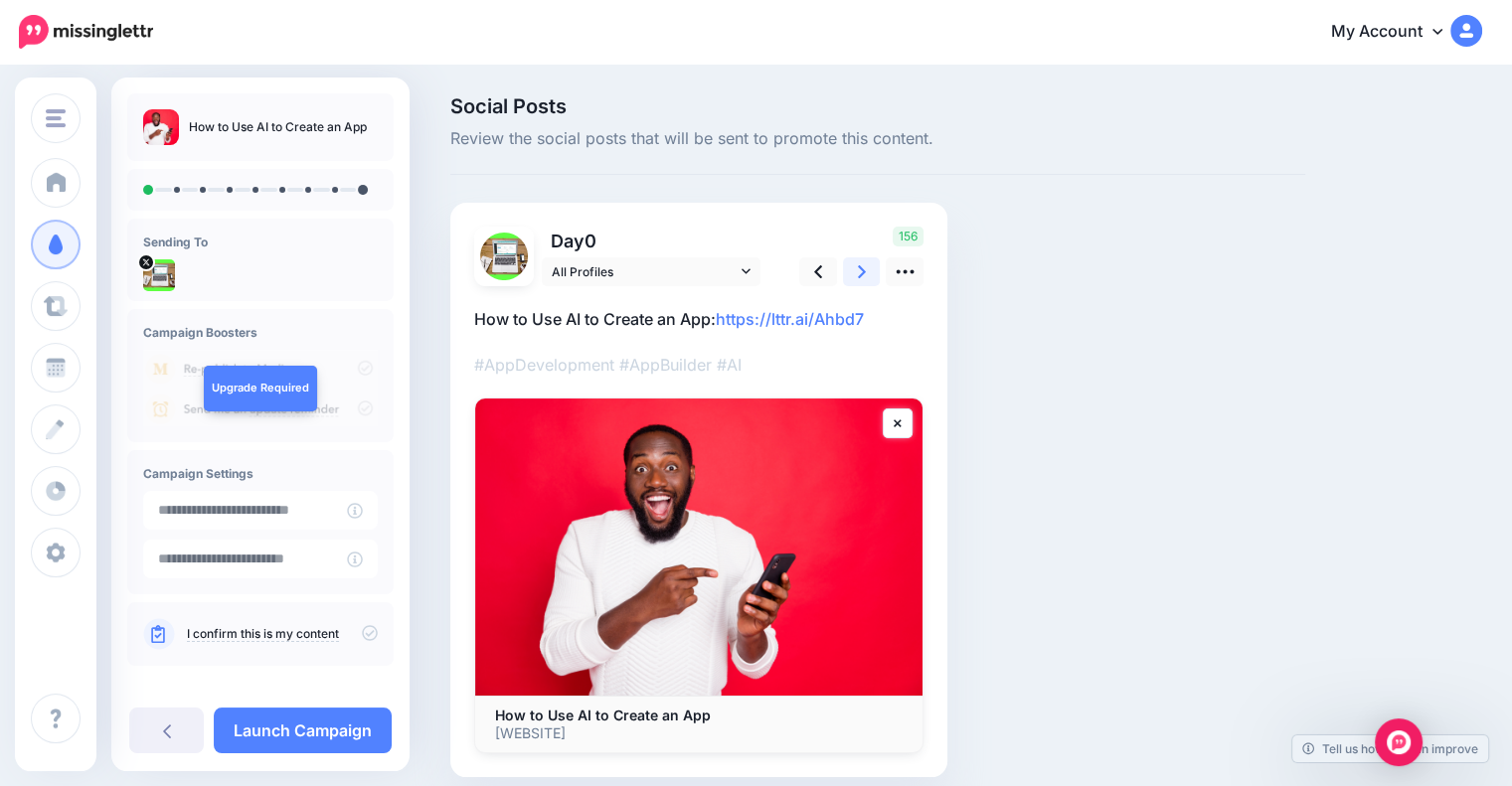 click 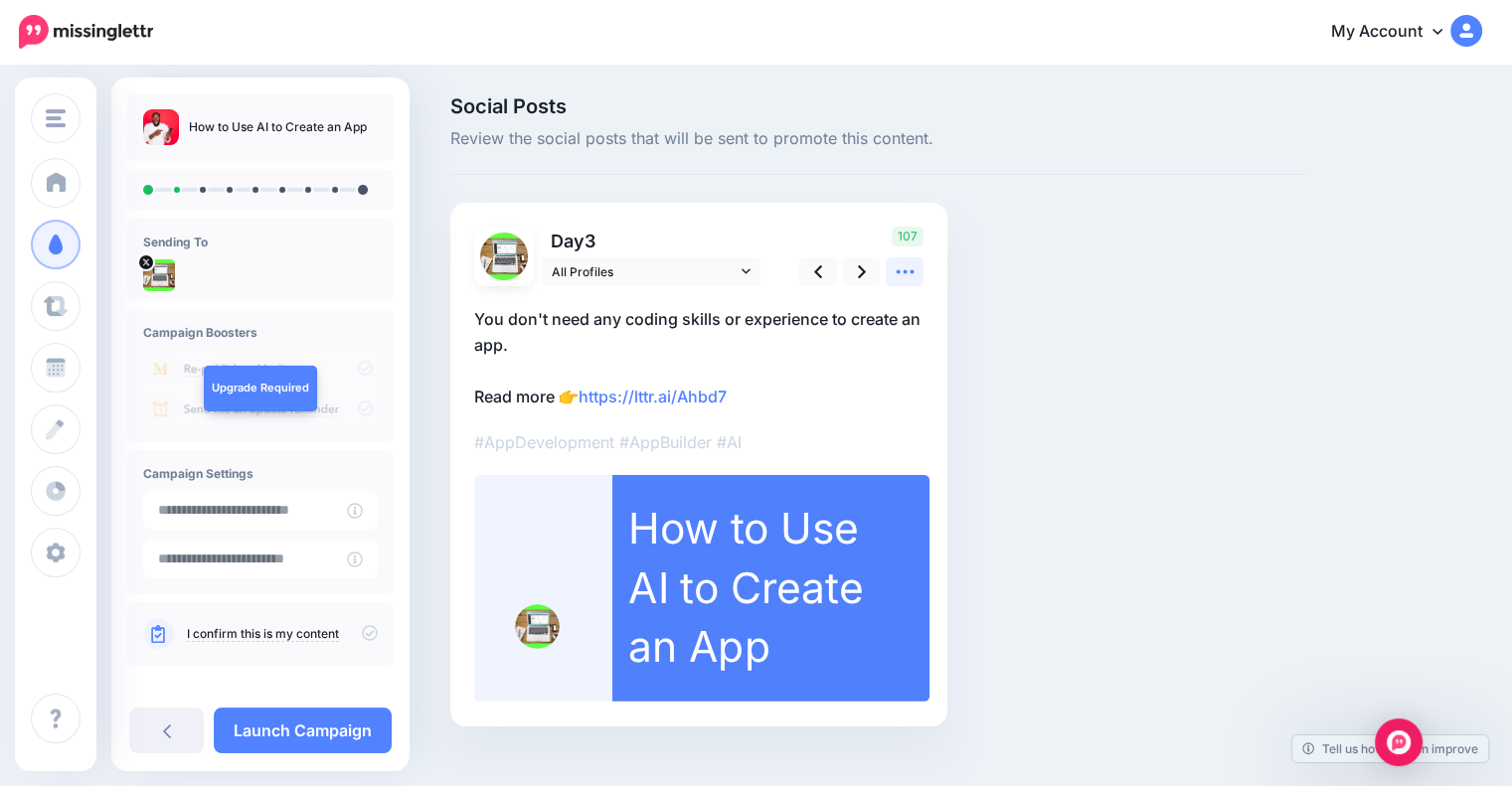 click 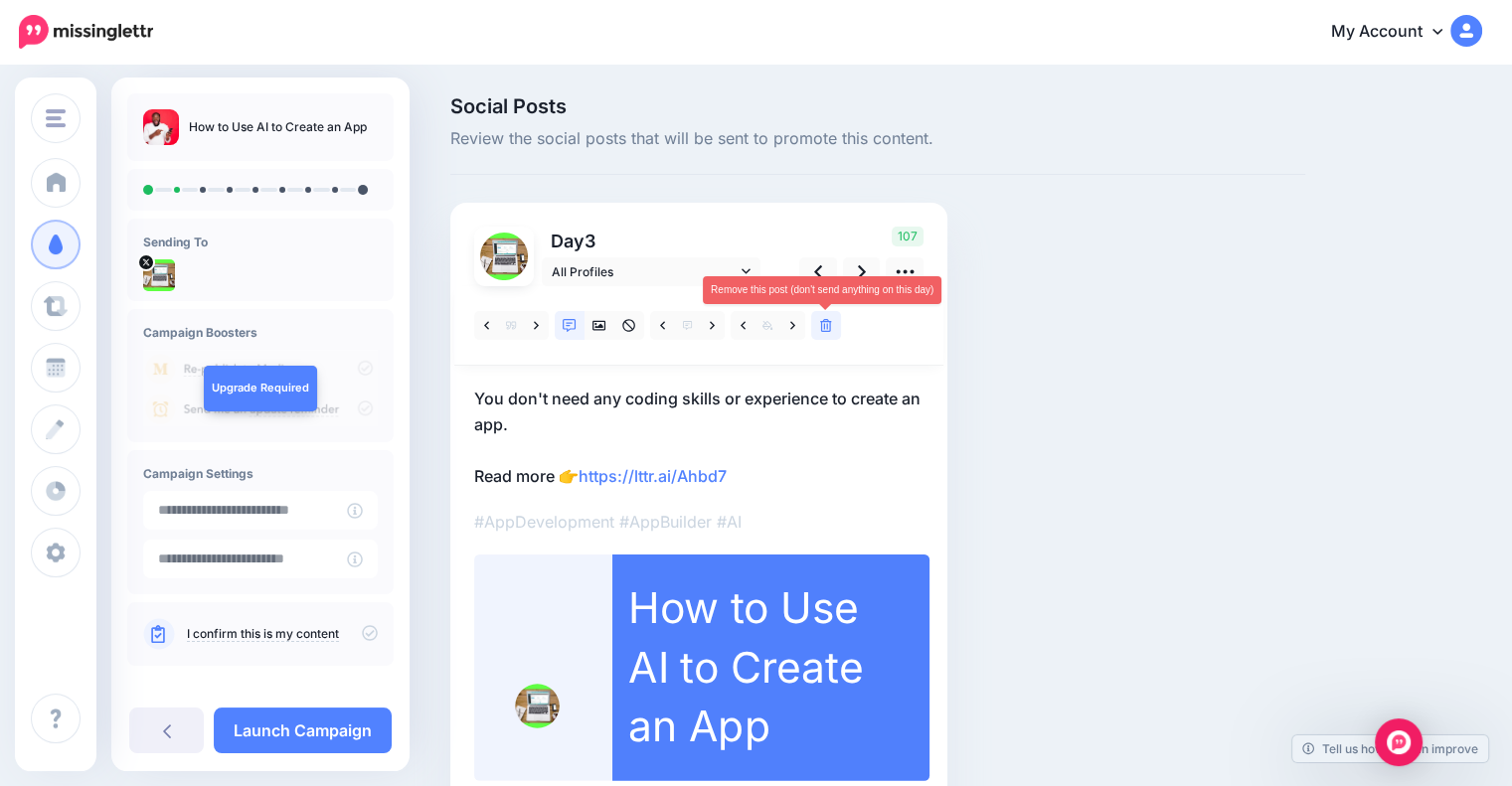 click 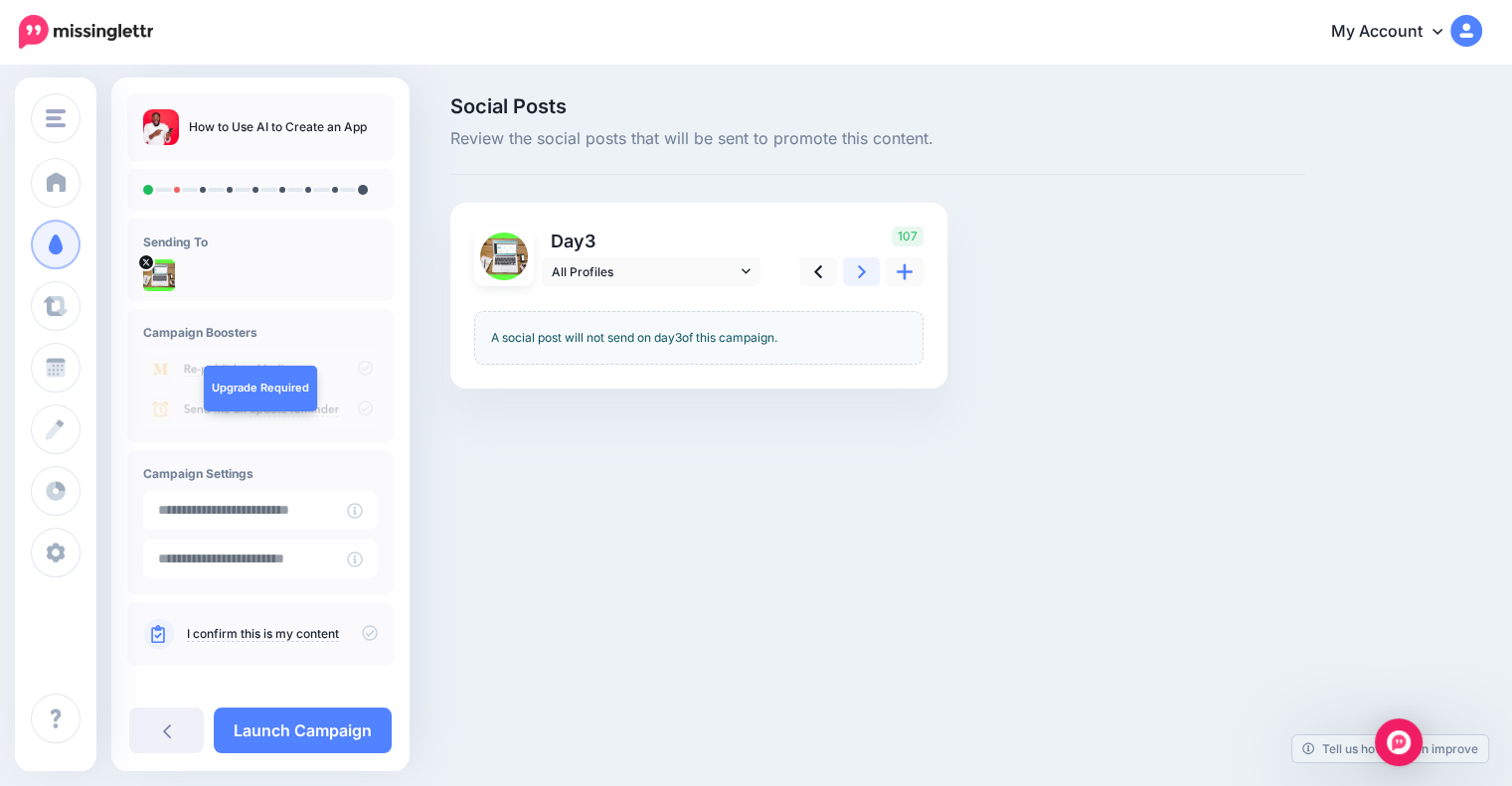 click at bounding box center [862, 271] 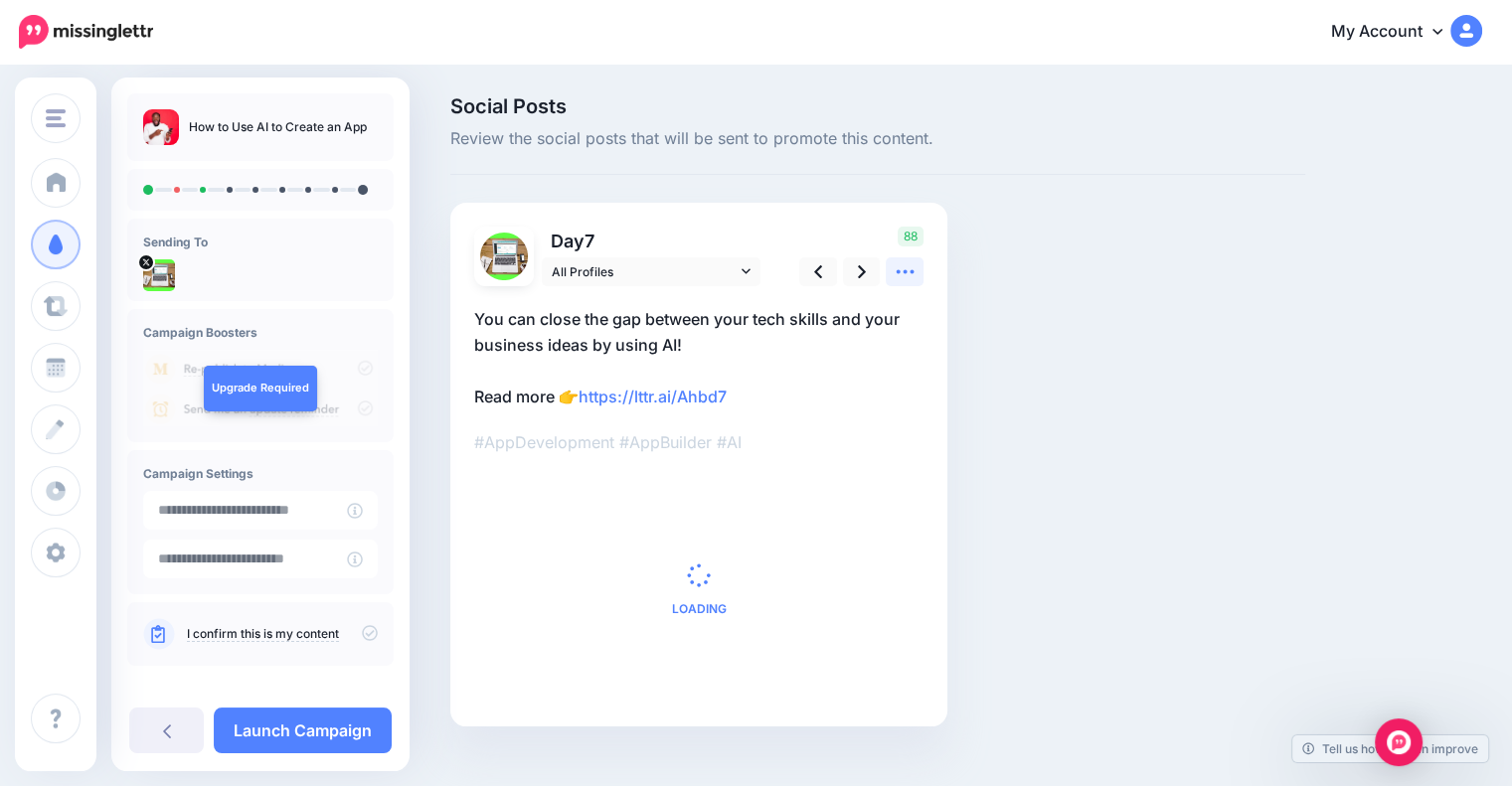 click 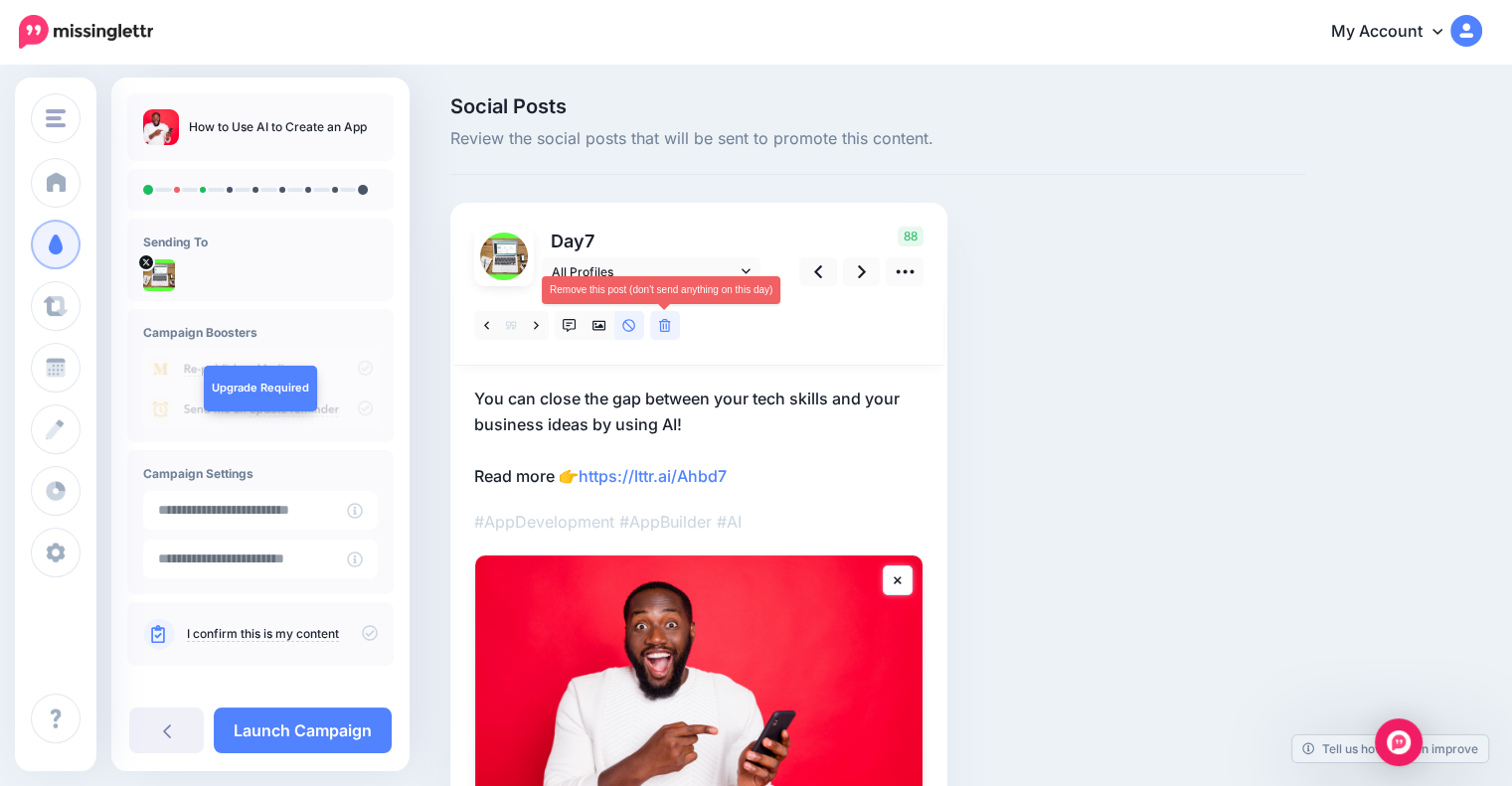click 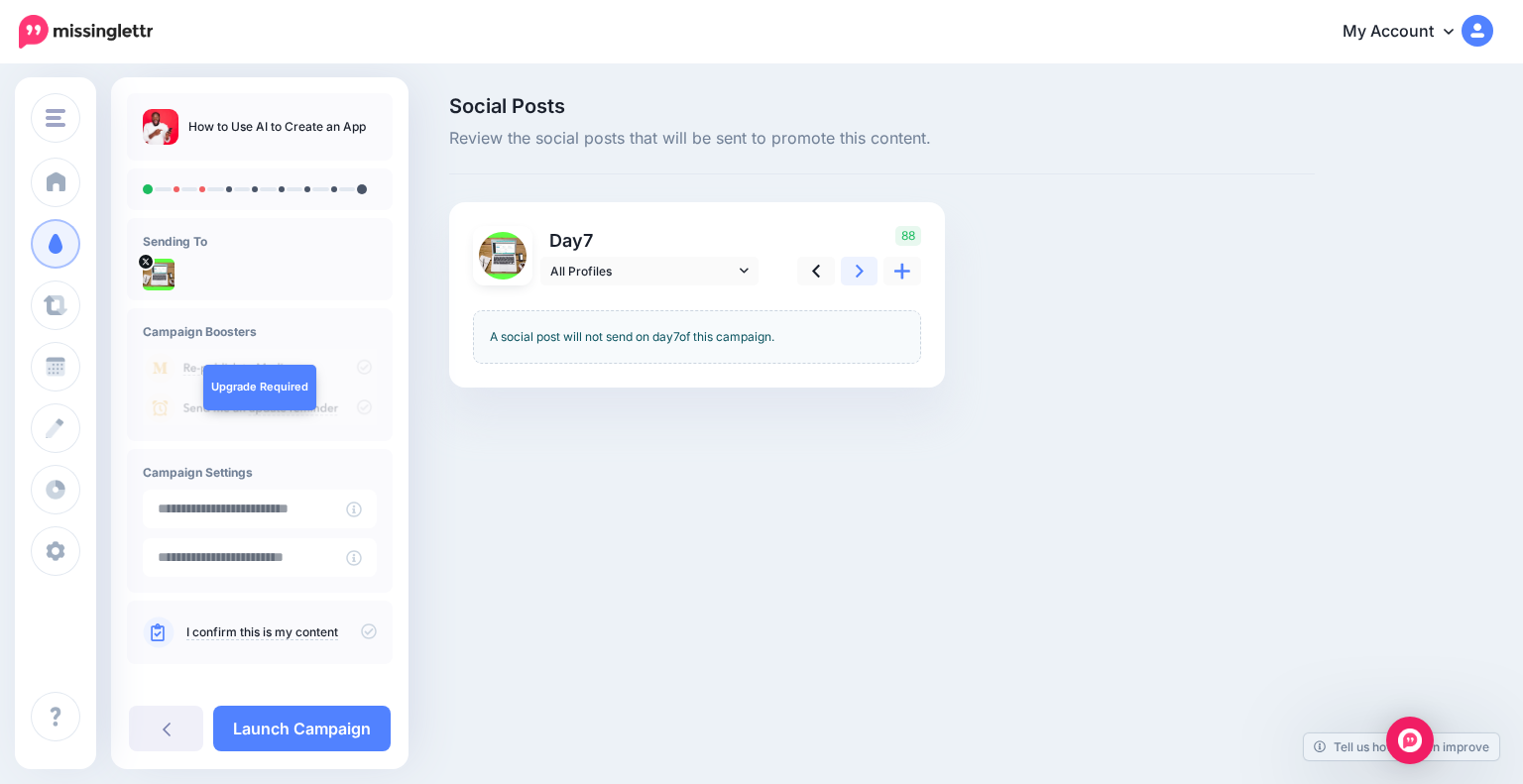 click at bounding box center (860, 271) 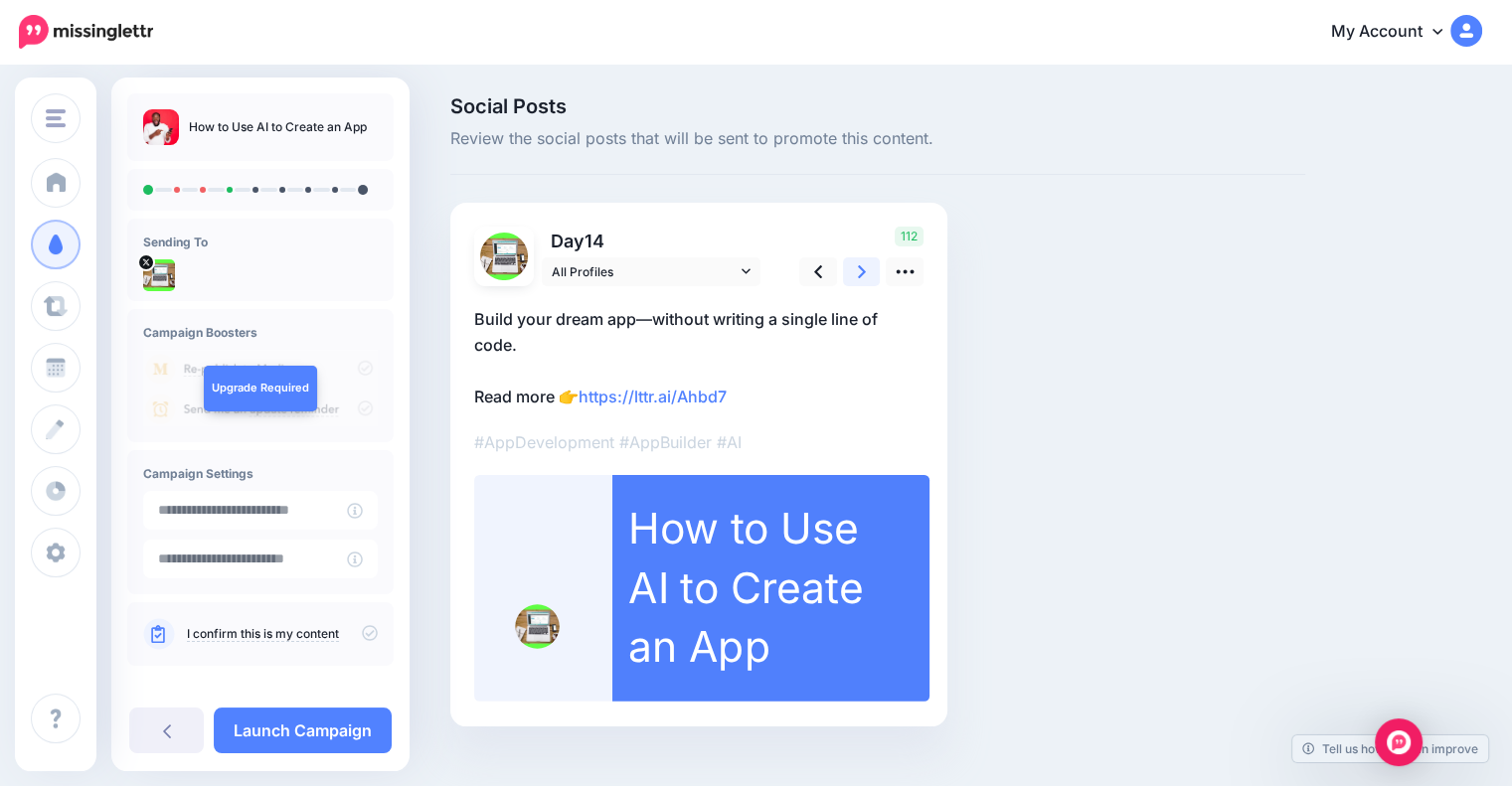 click 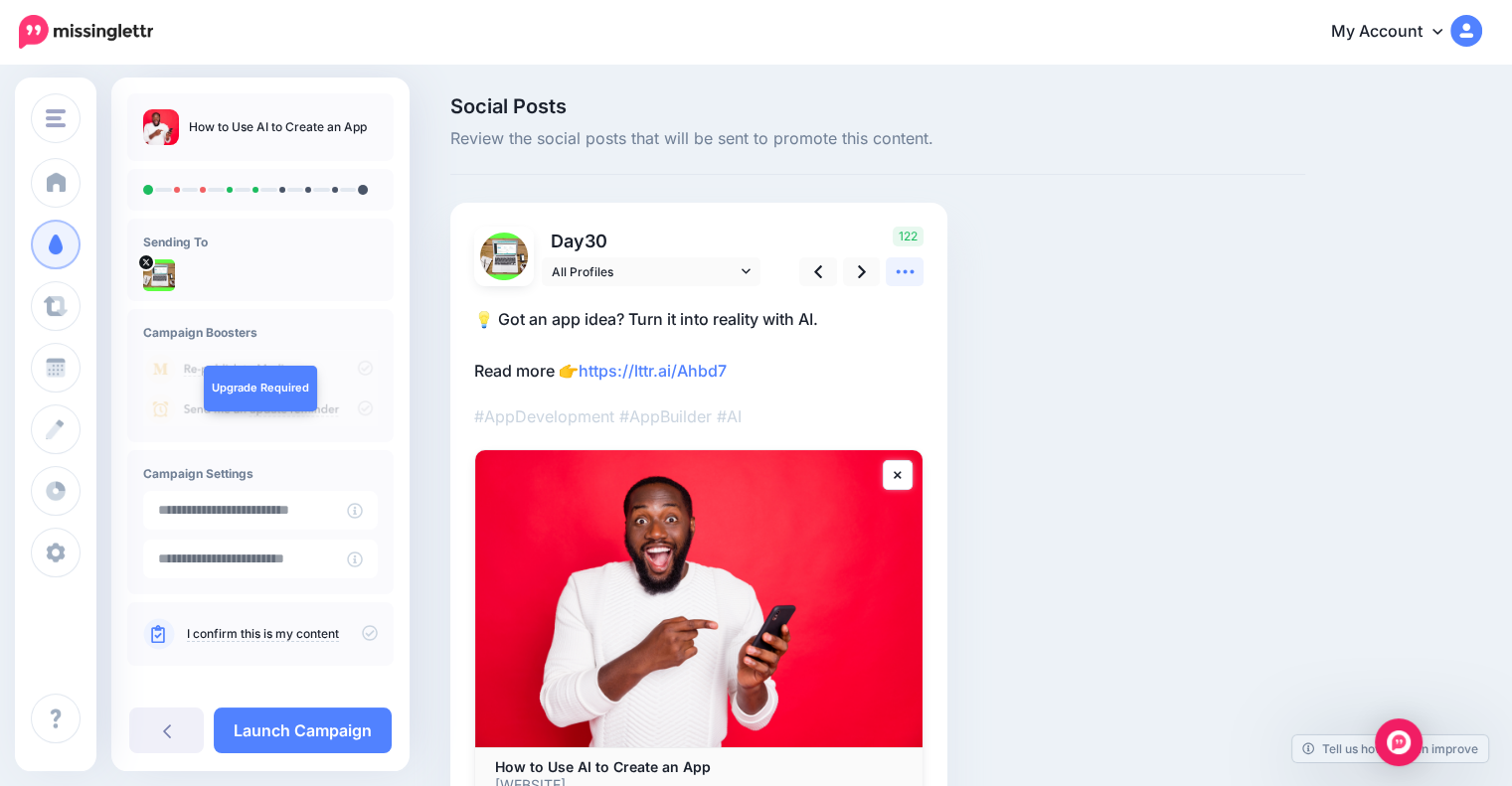 click at bounding box center [905, 271] 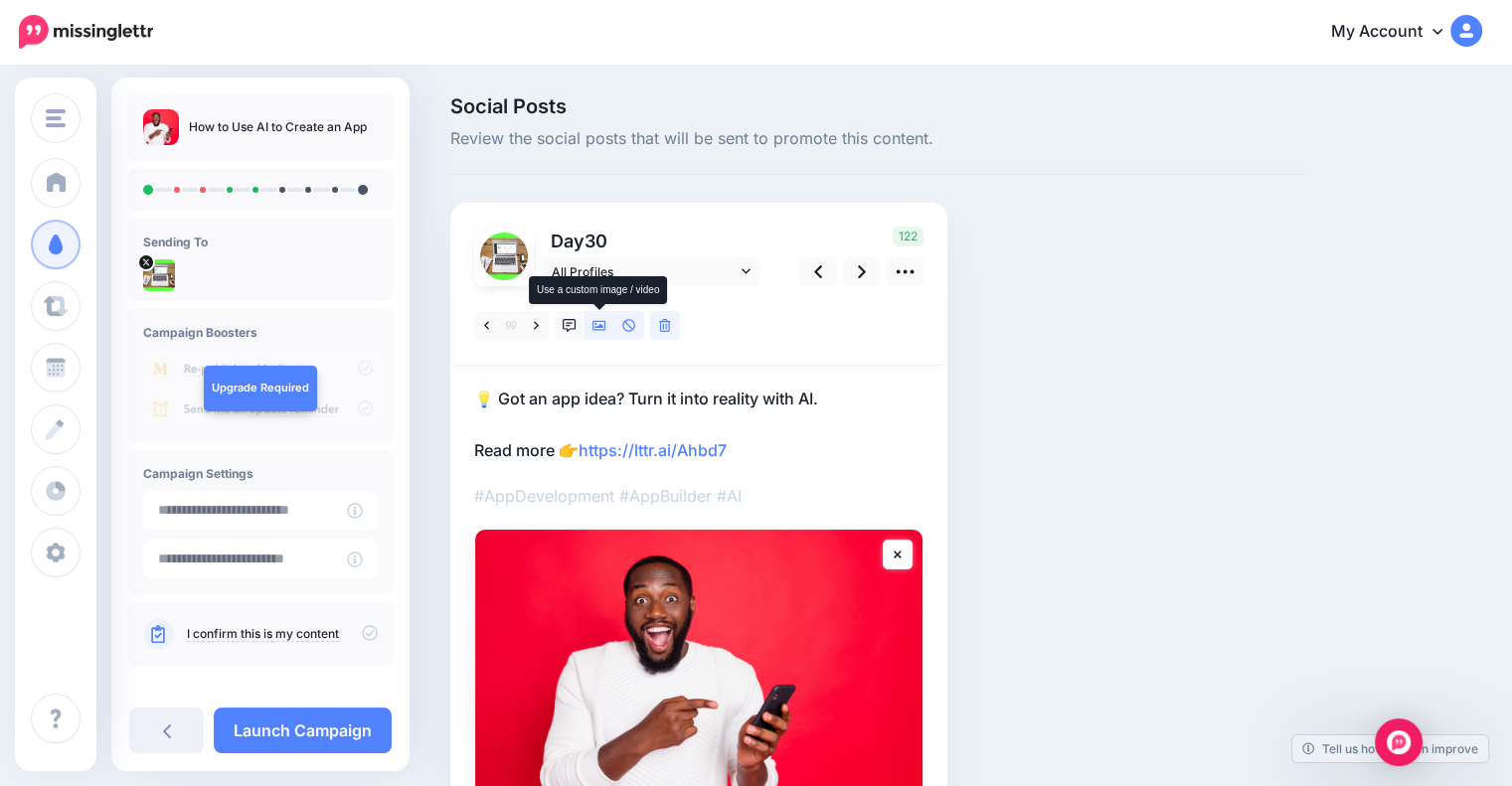 click 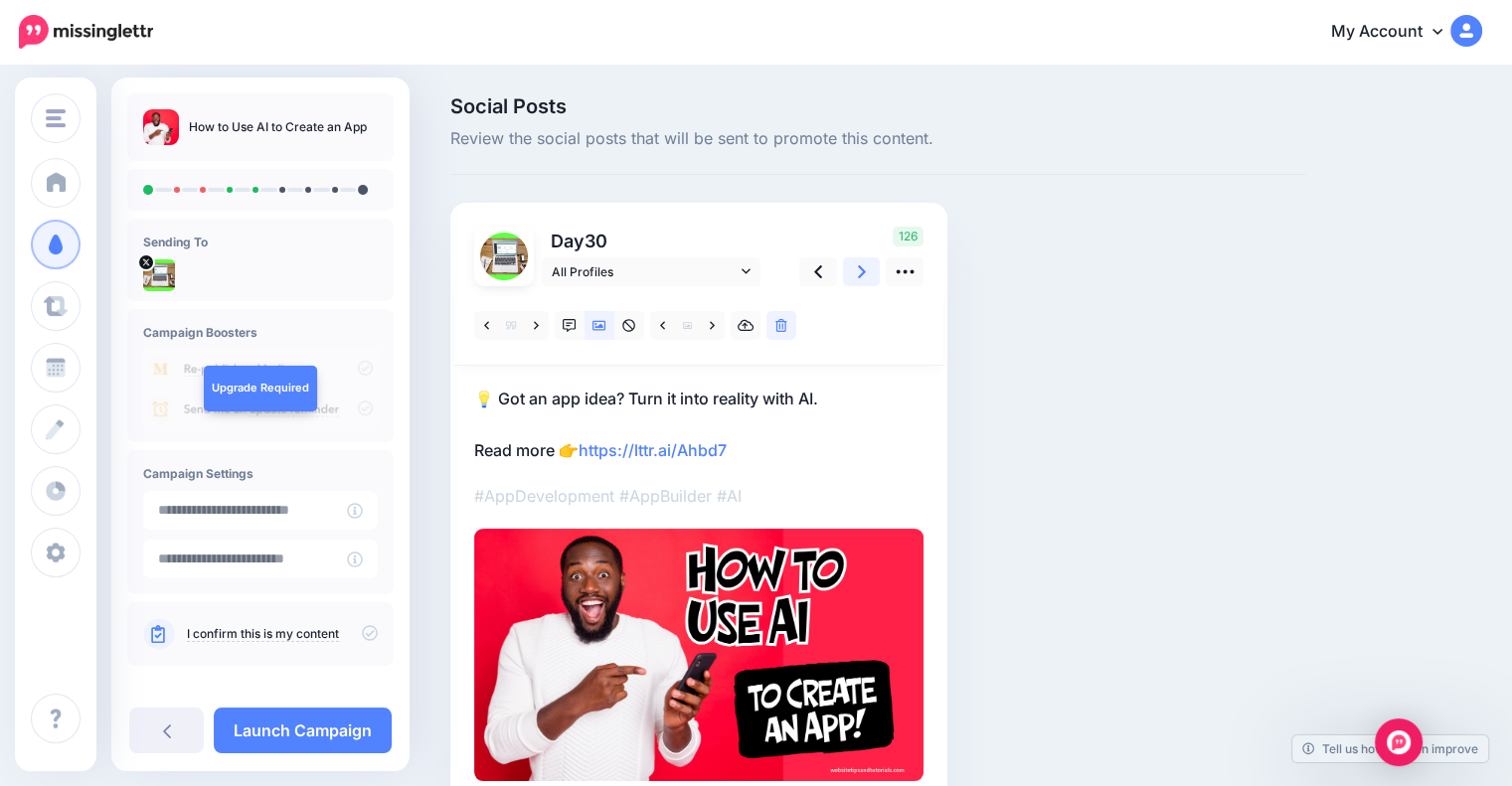 click at bounding box center (862, 271) 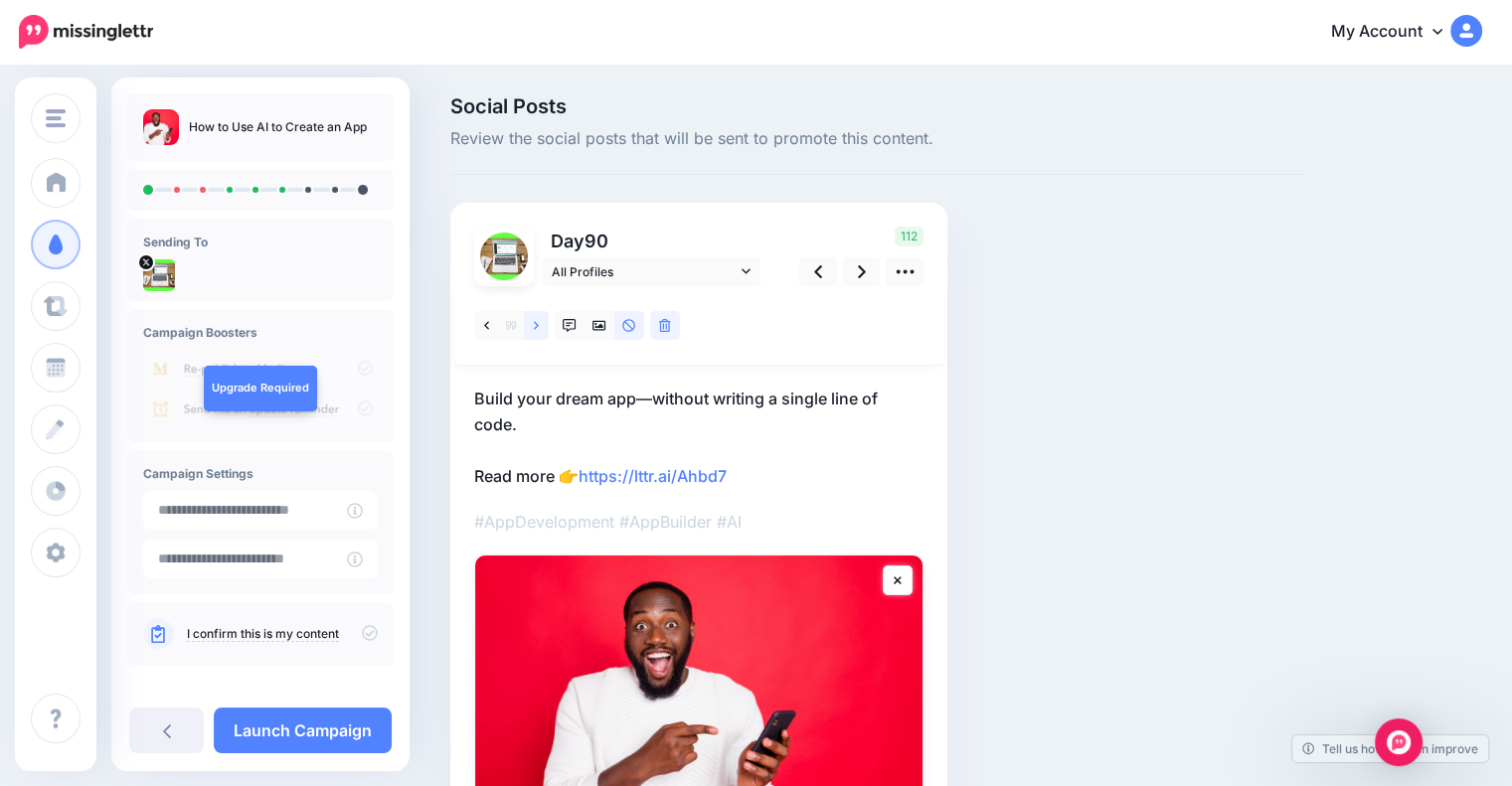 click 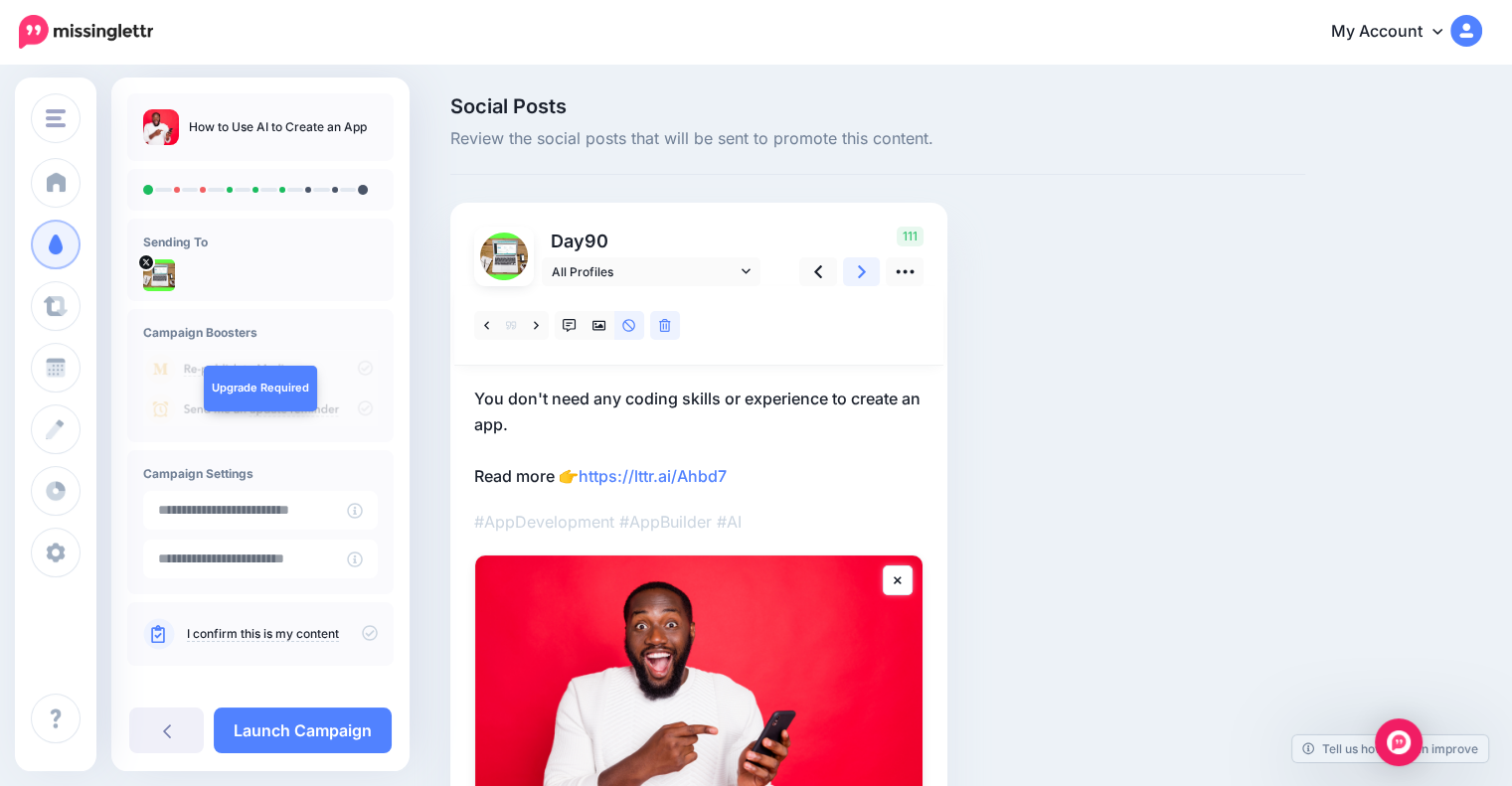 click at bounding box center (862, 271) 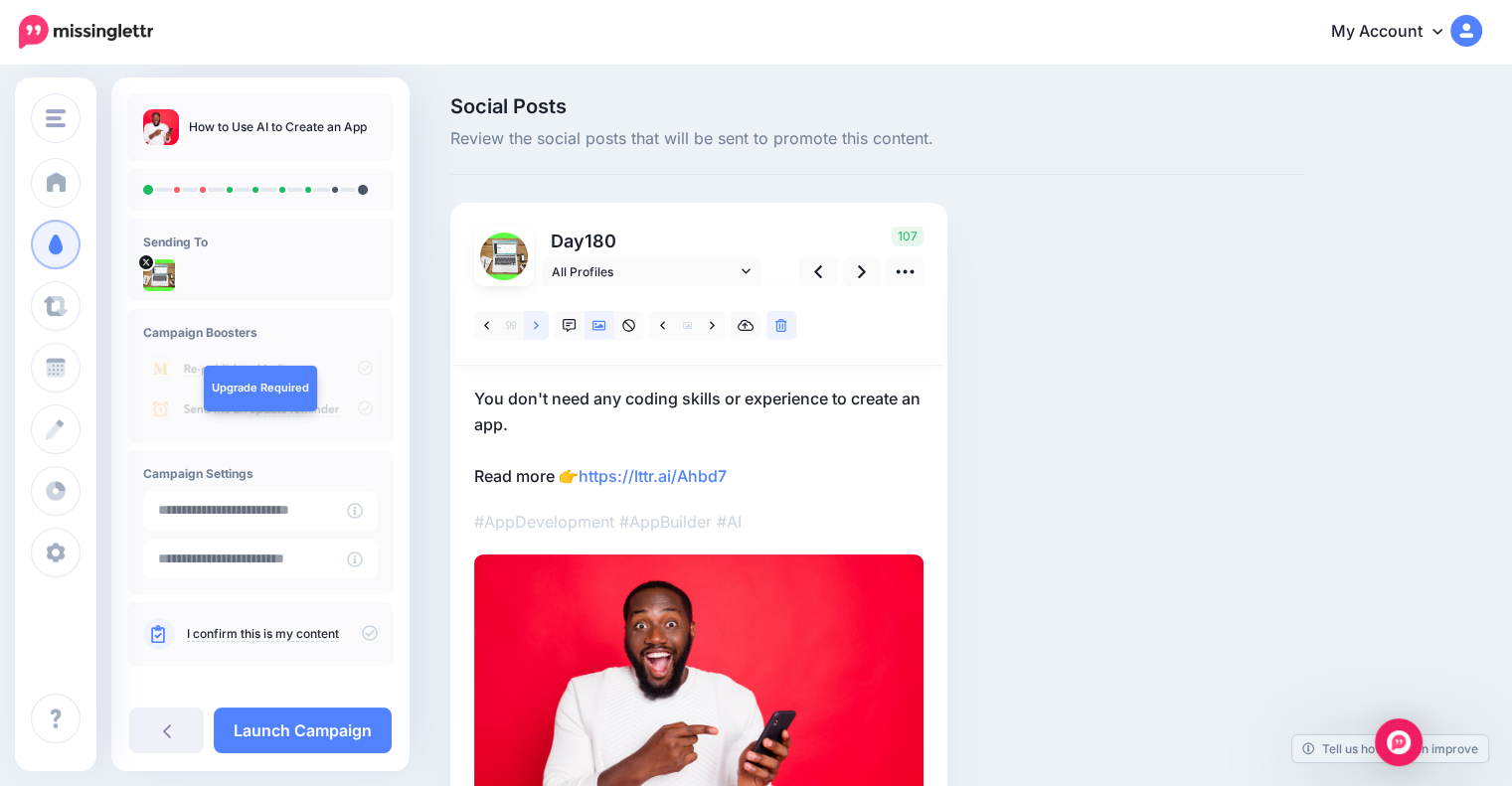 click 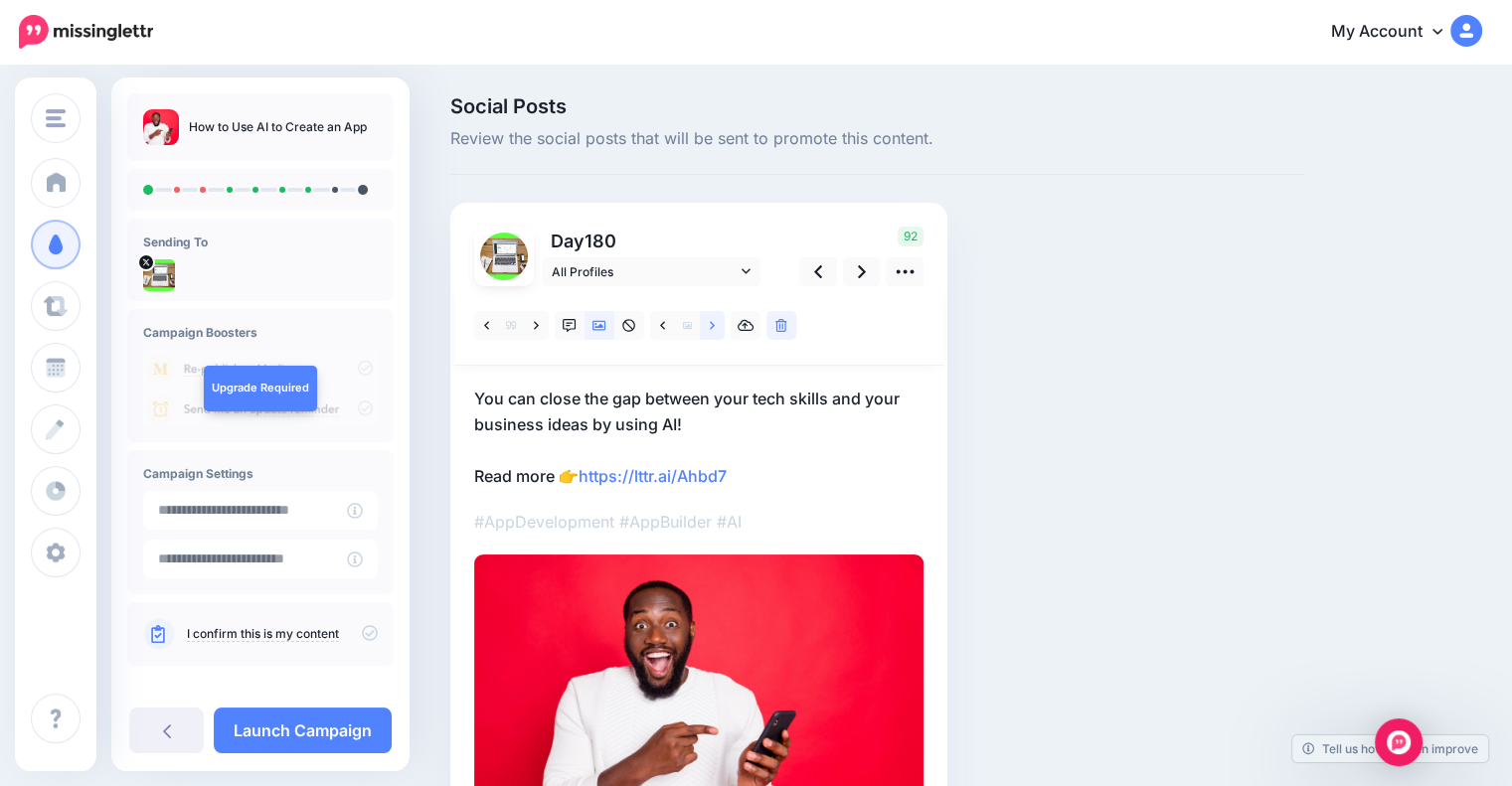 click at bounding box center (712, 325) 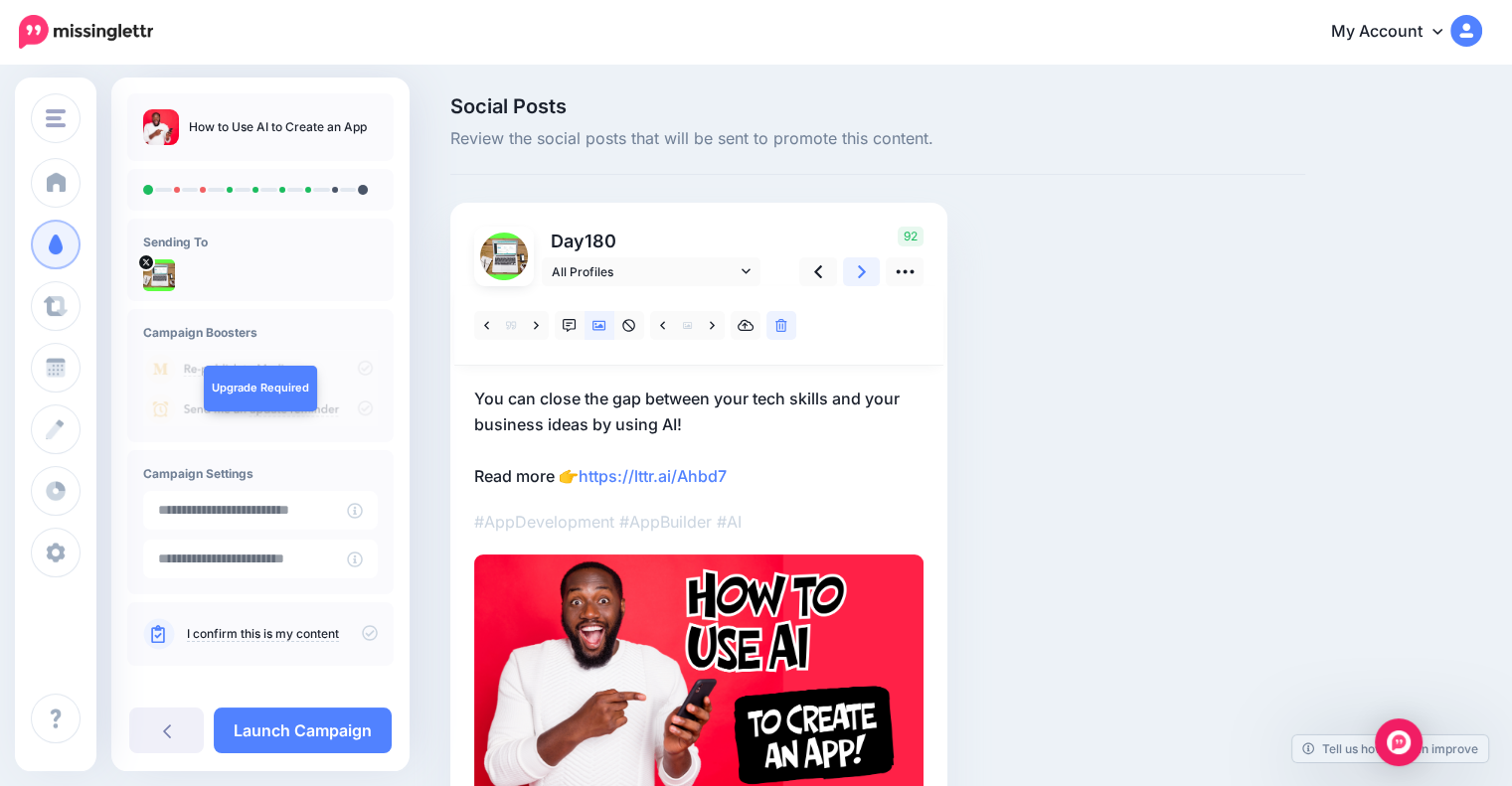 click 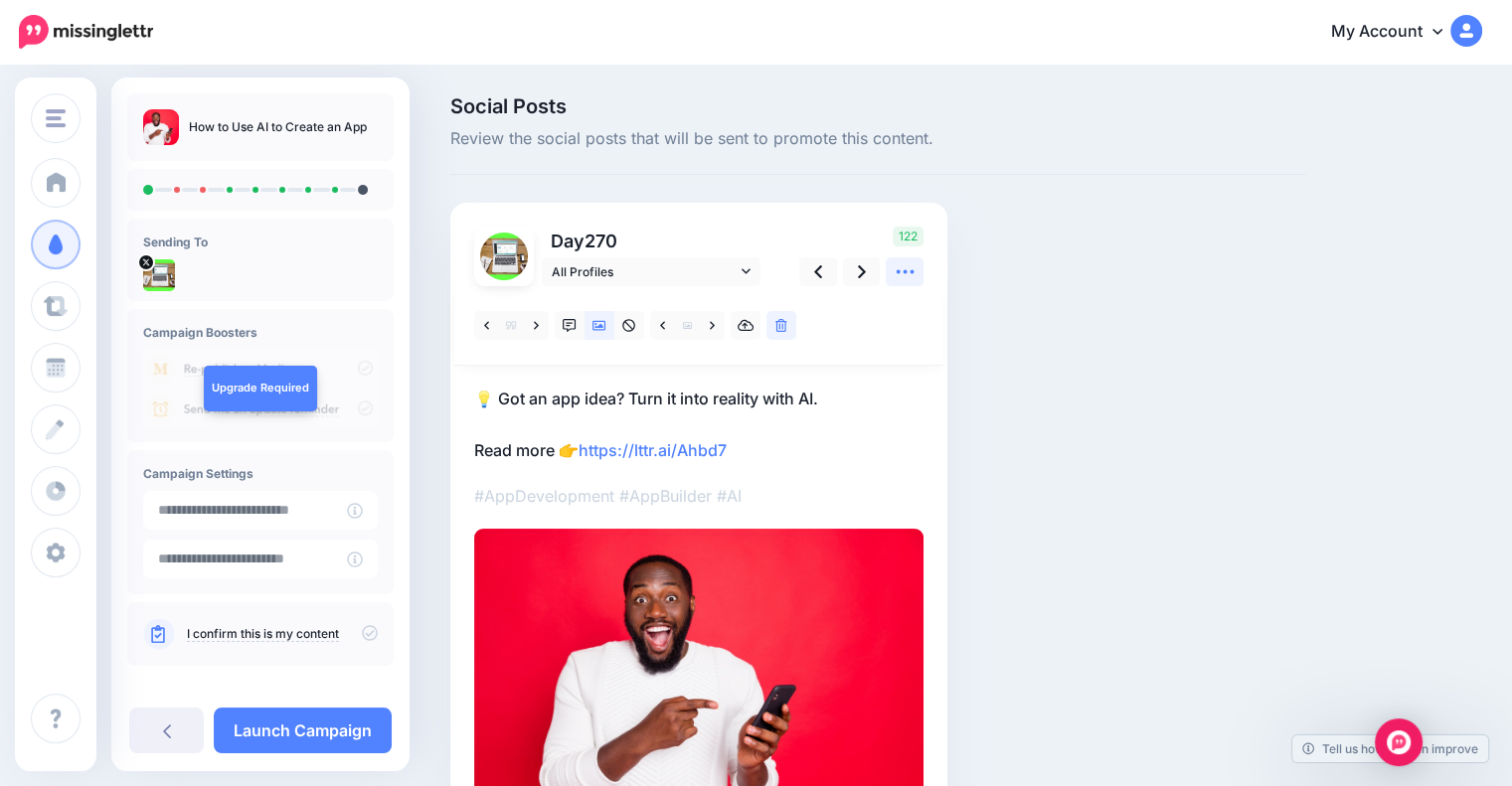 click 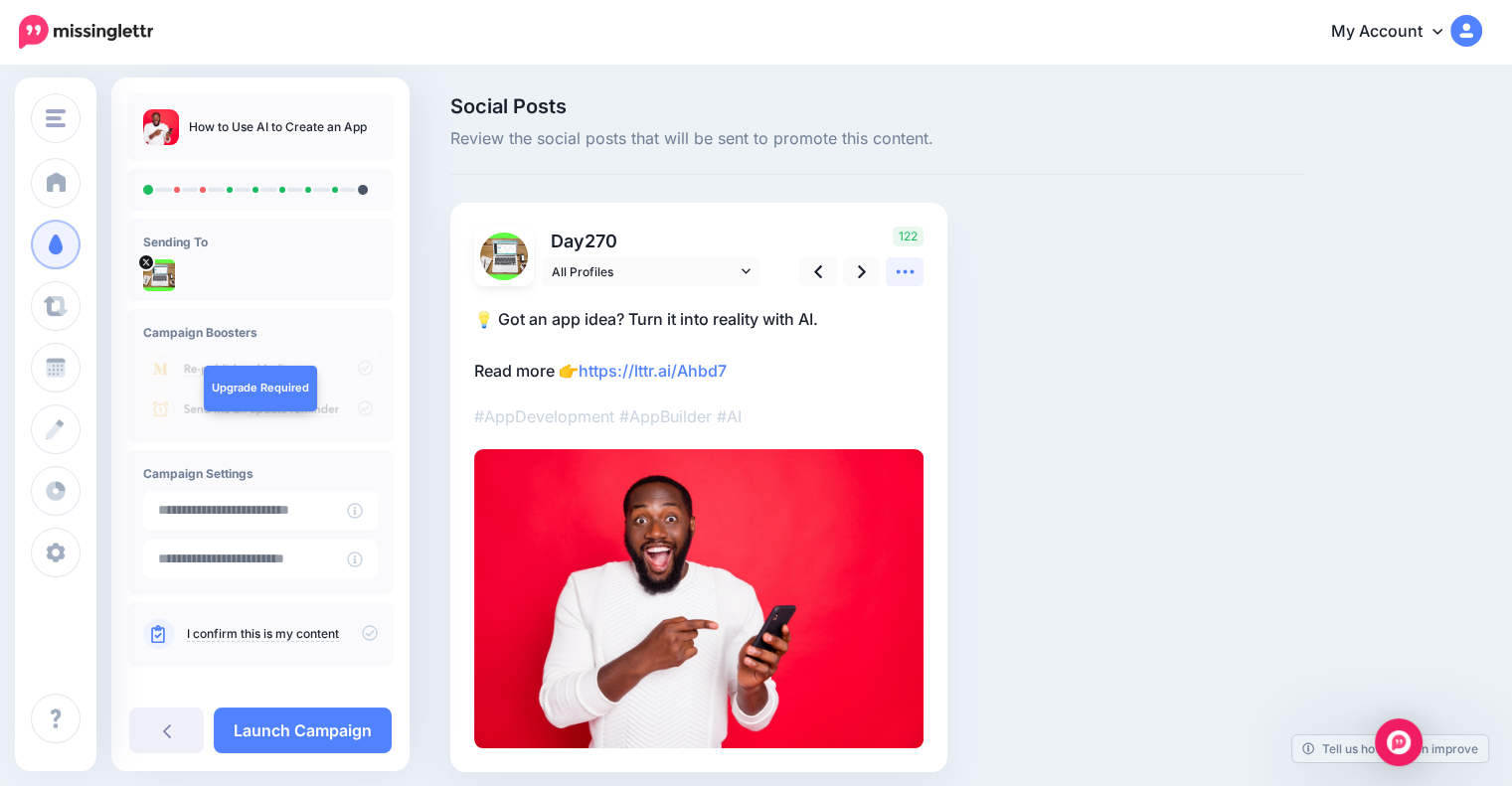 click 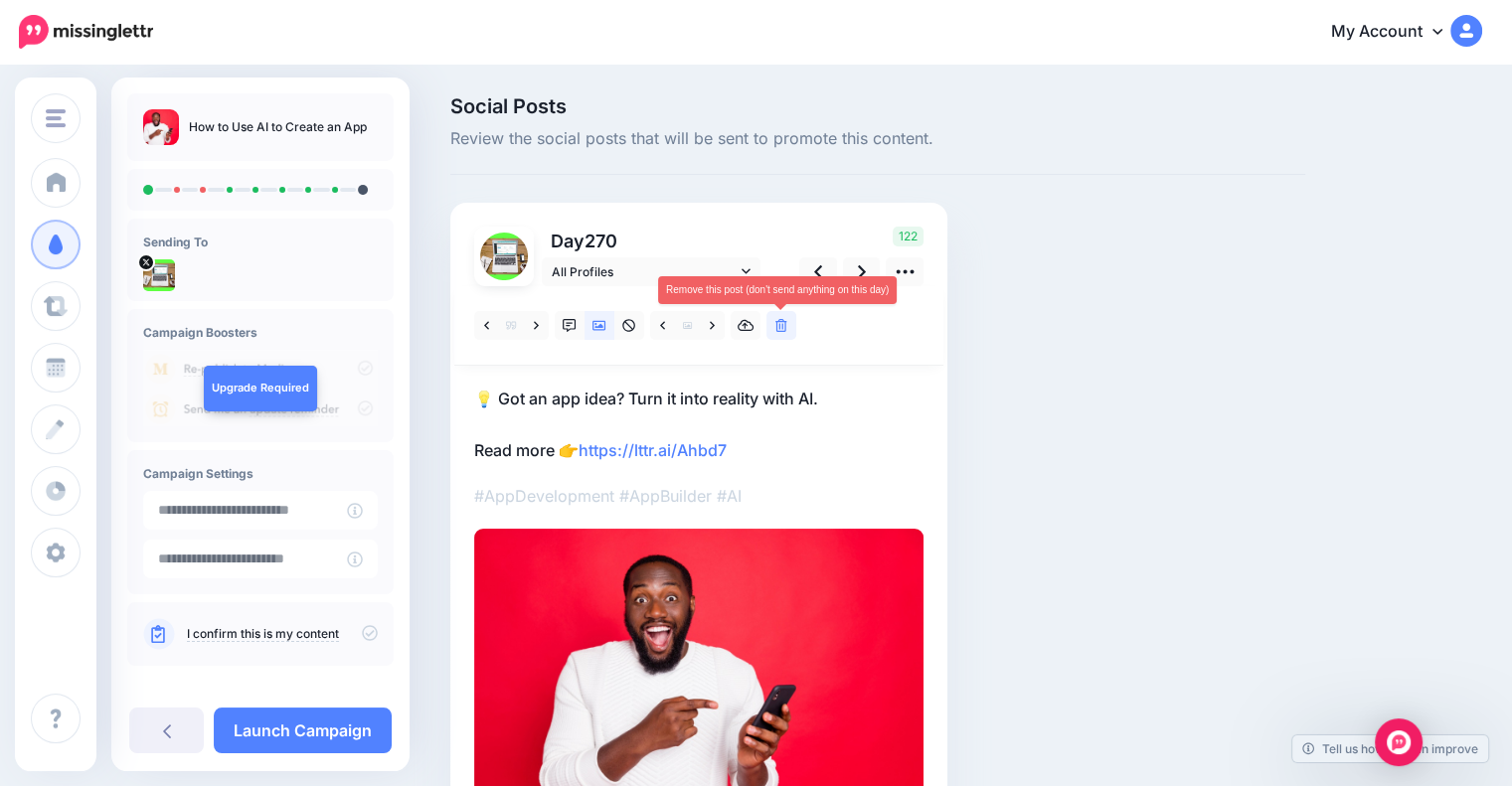click 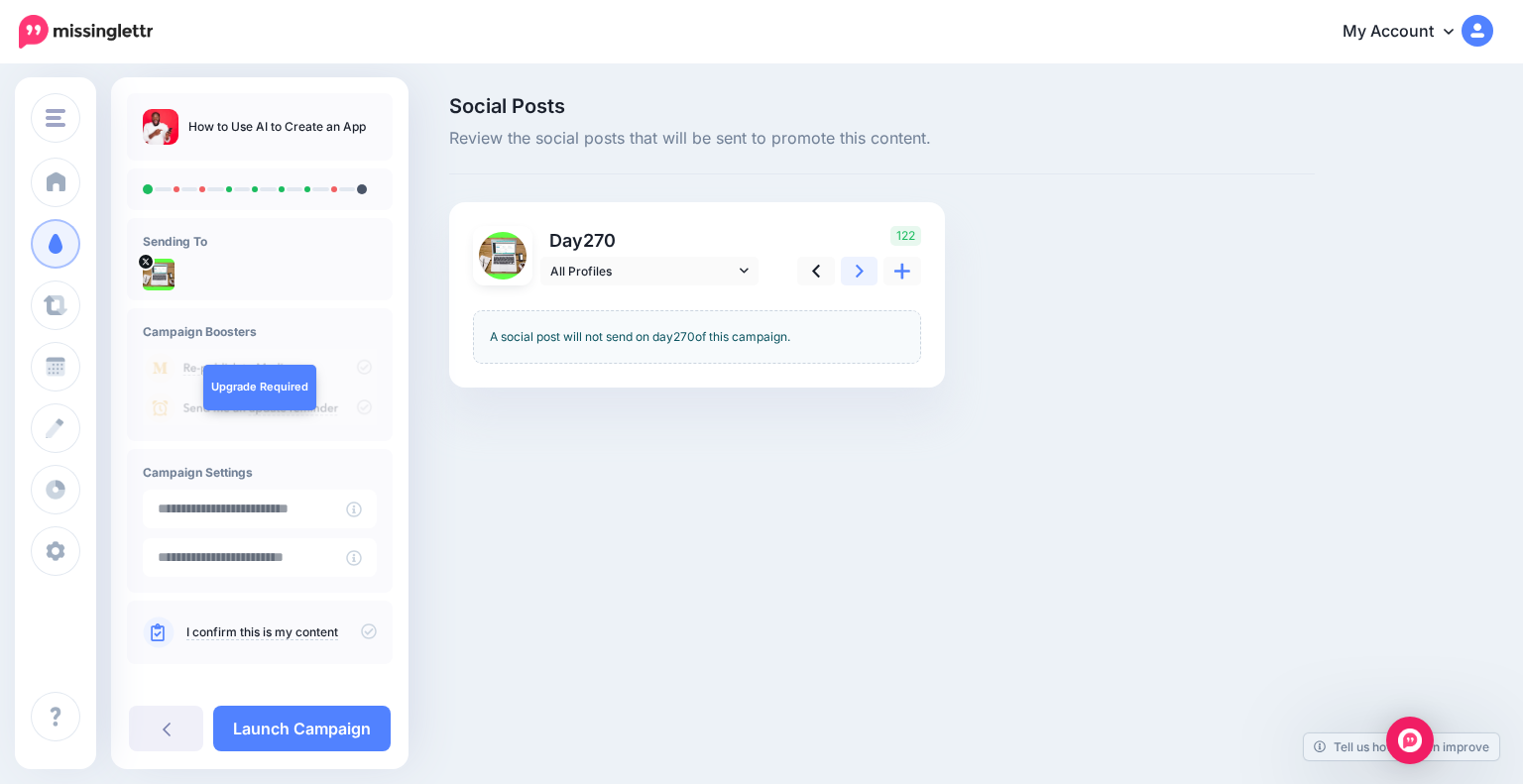 click at bounding box center [860, 271] 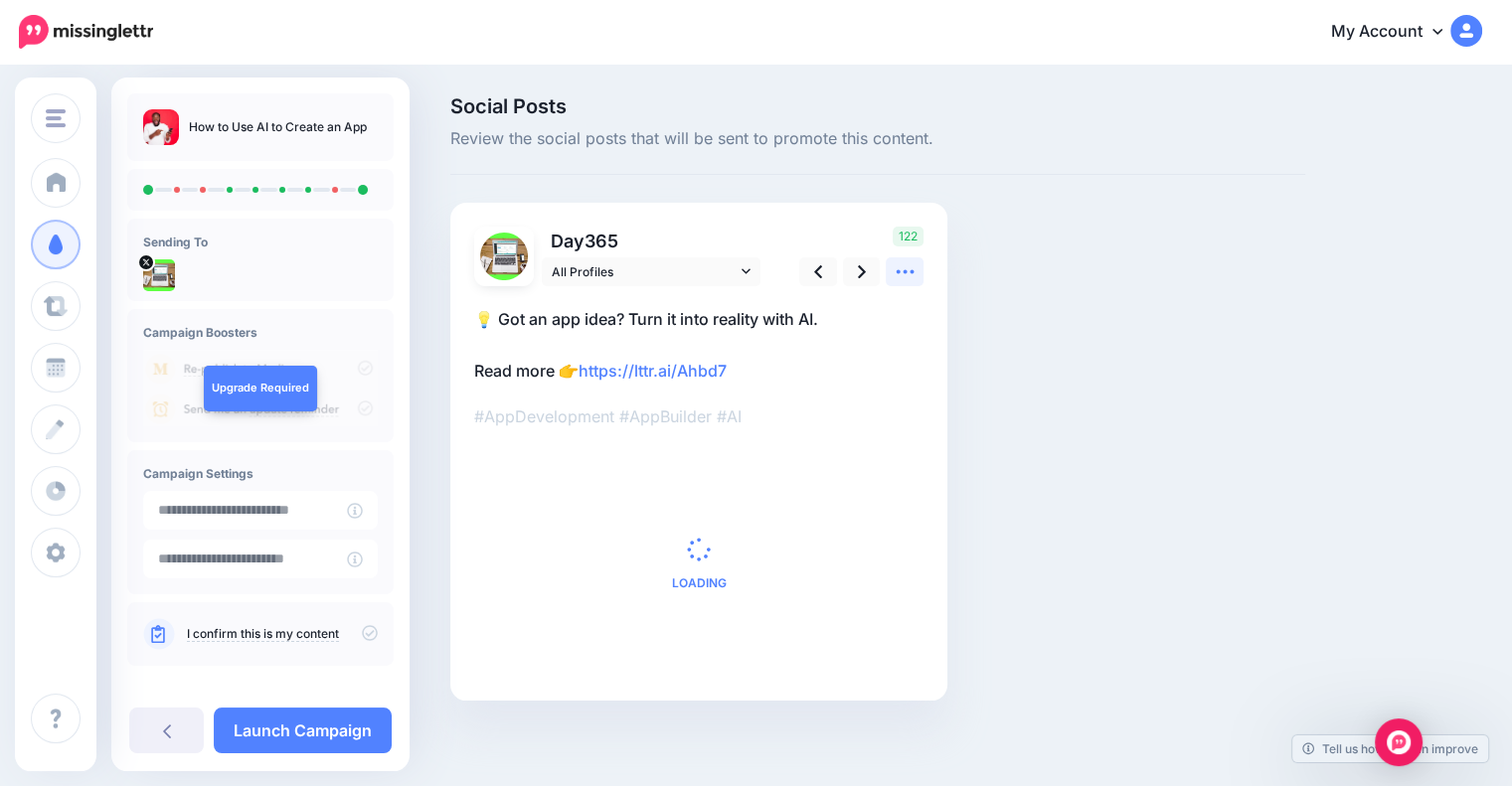 click 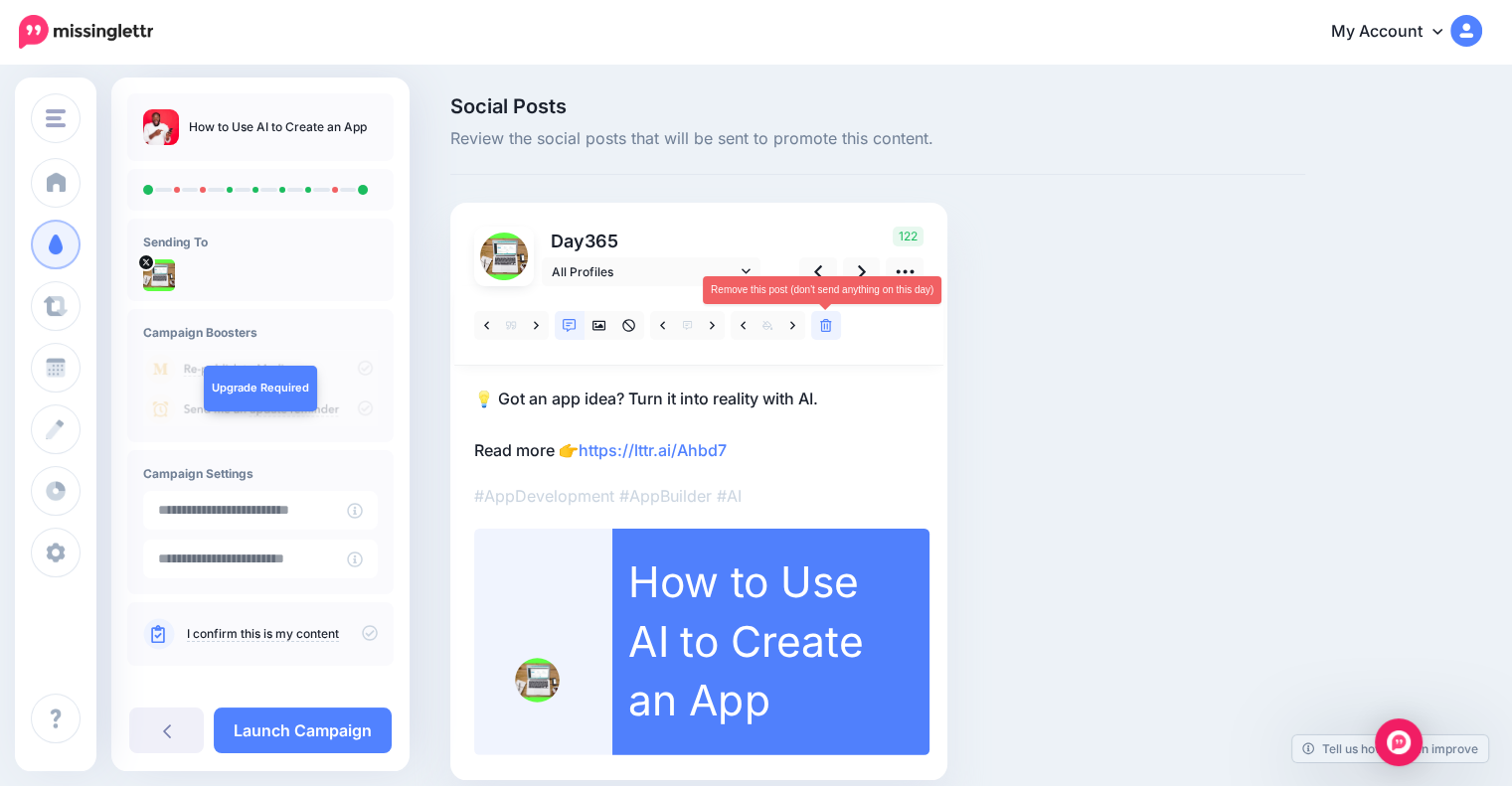 click 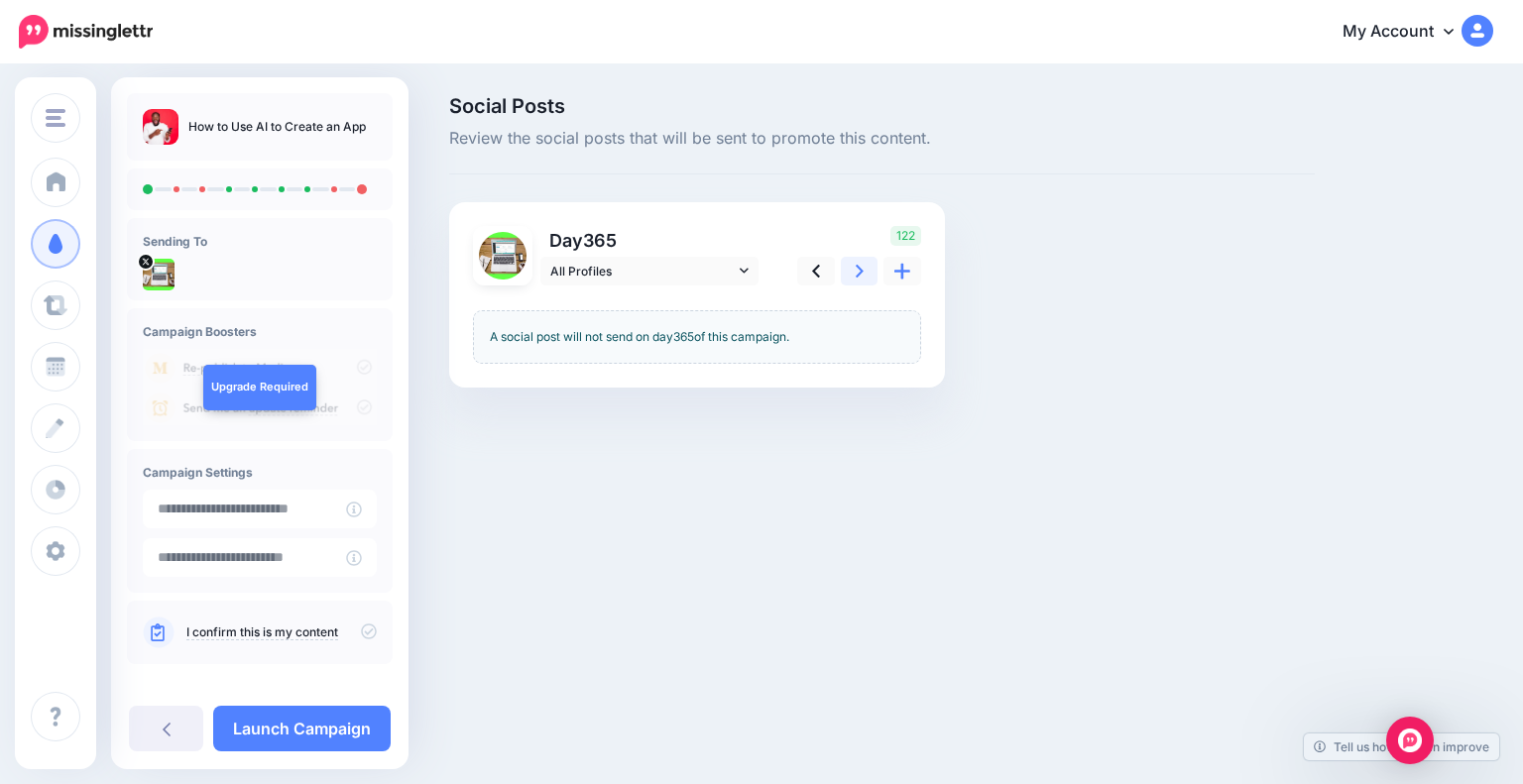 click 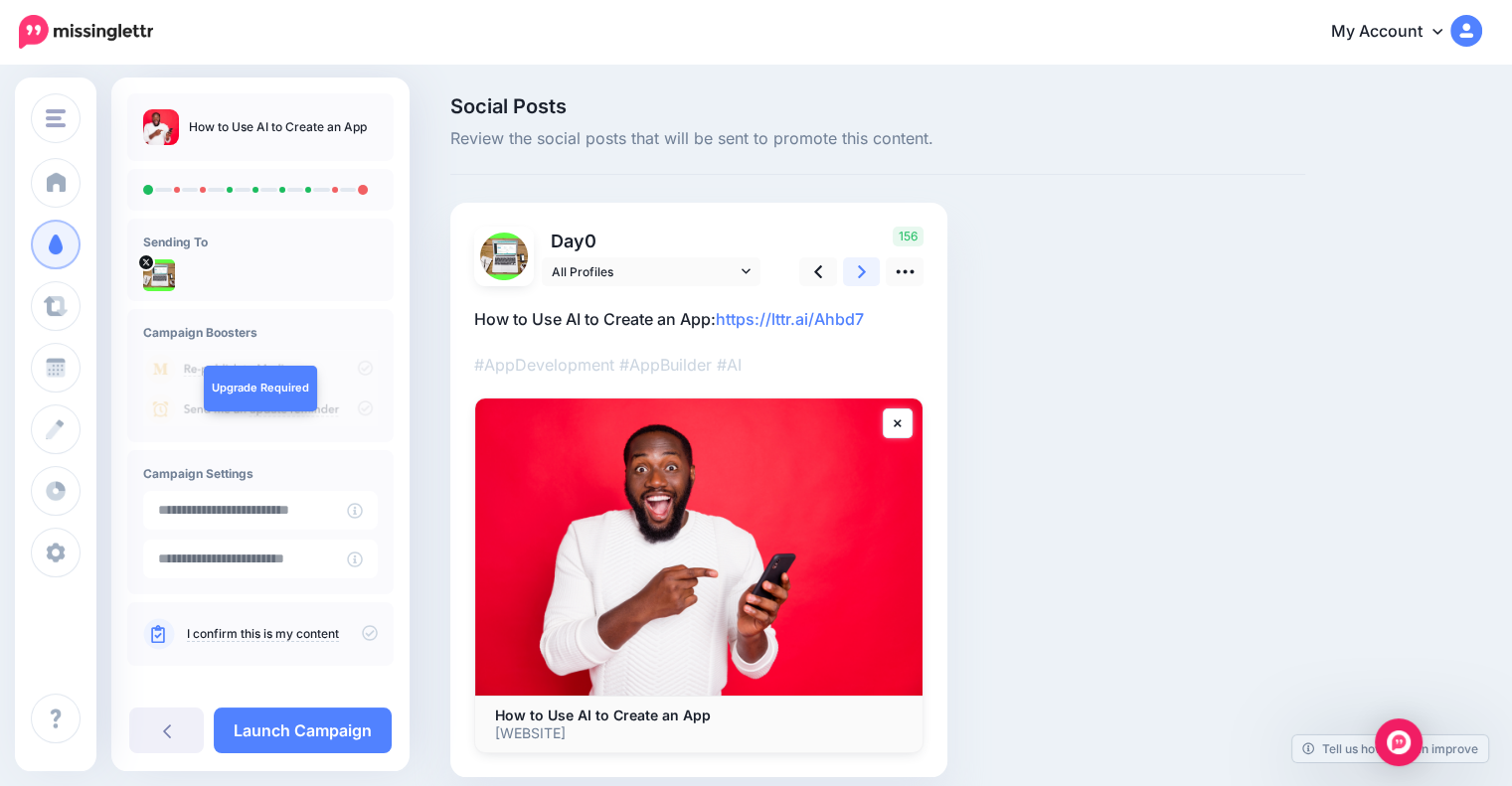 click 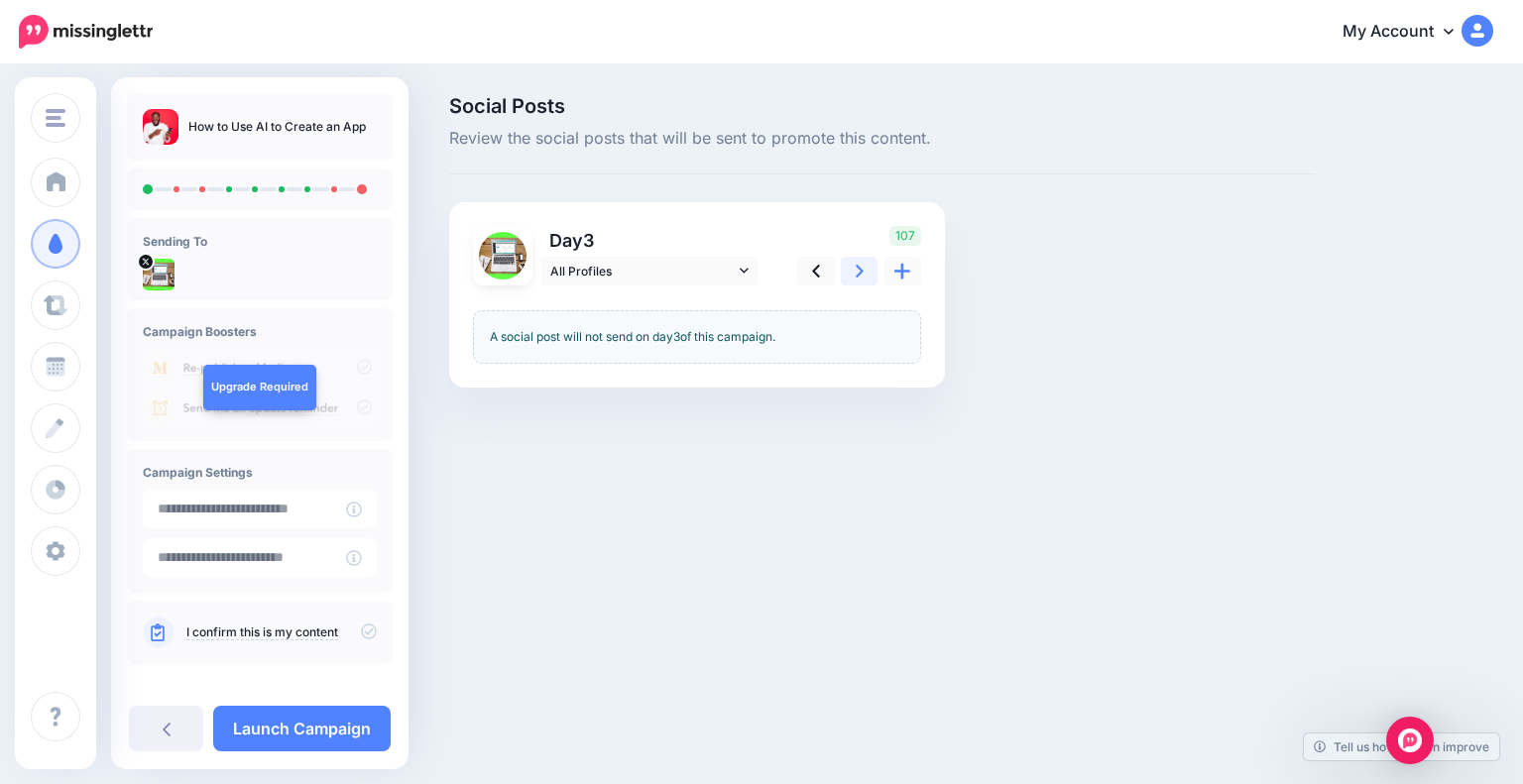 click 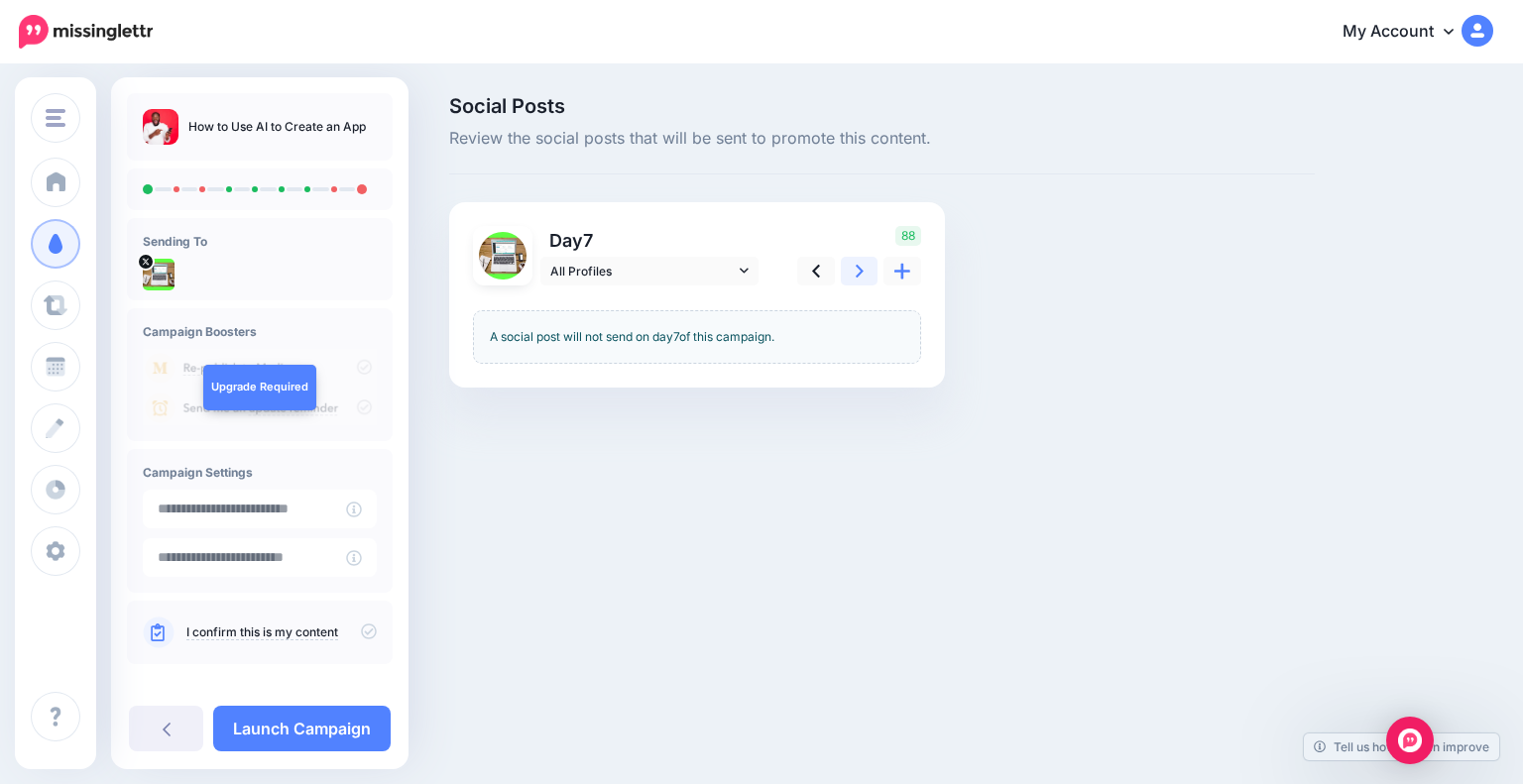 click 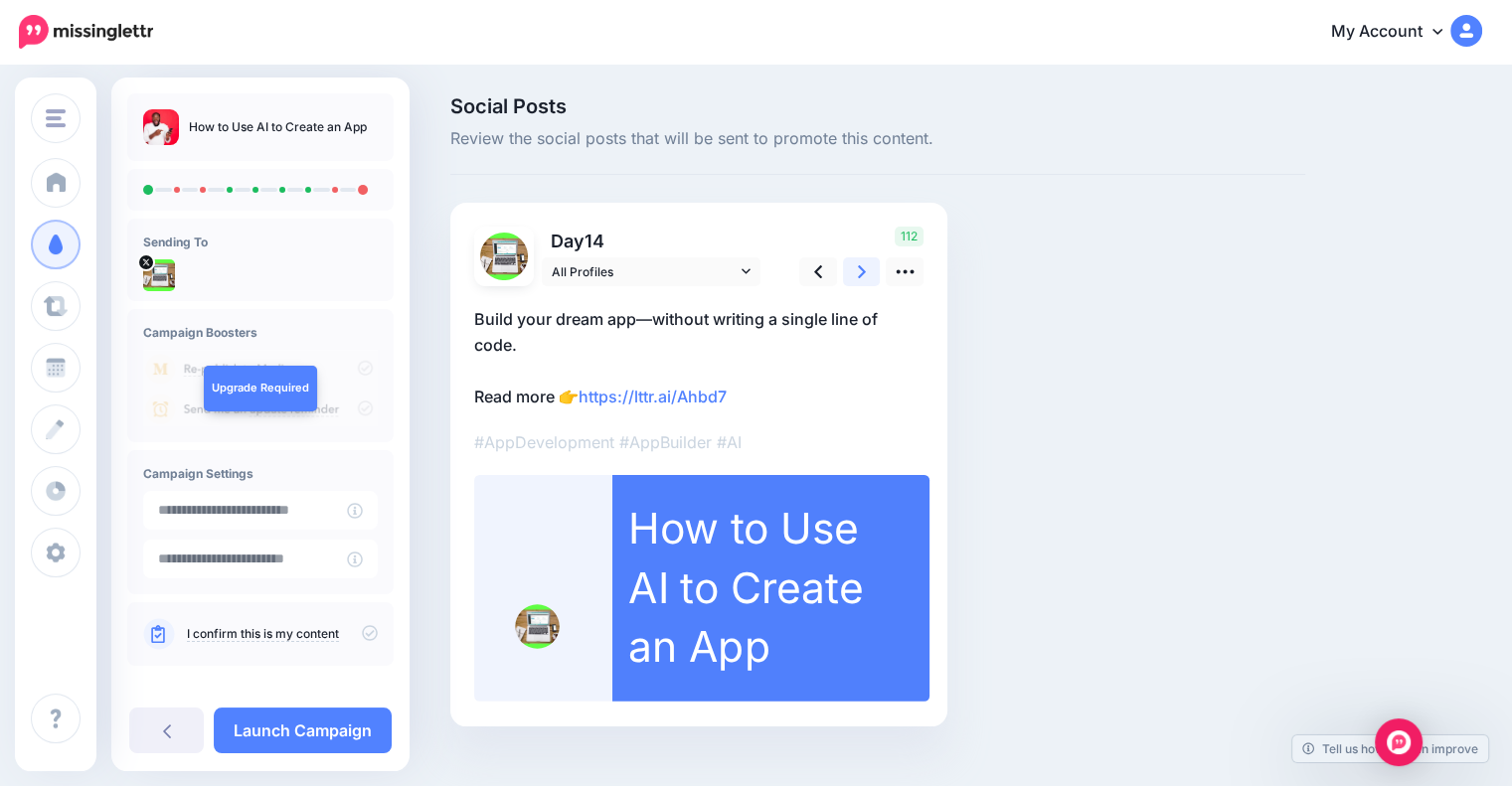 click 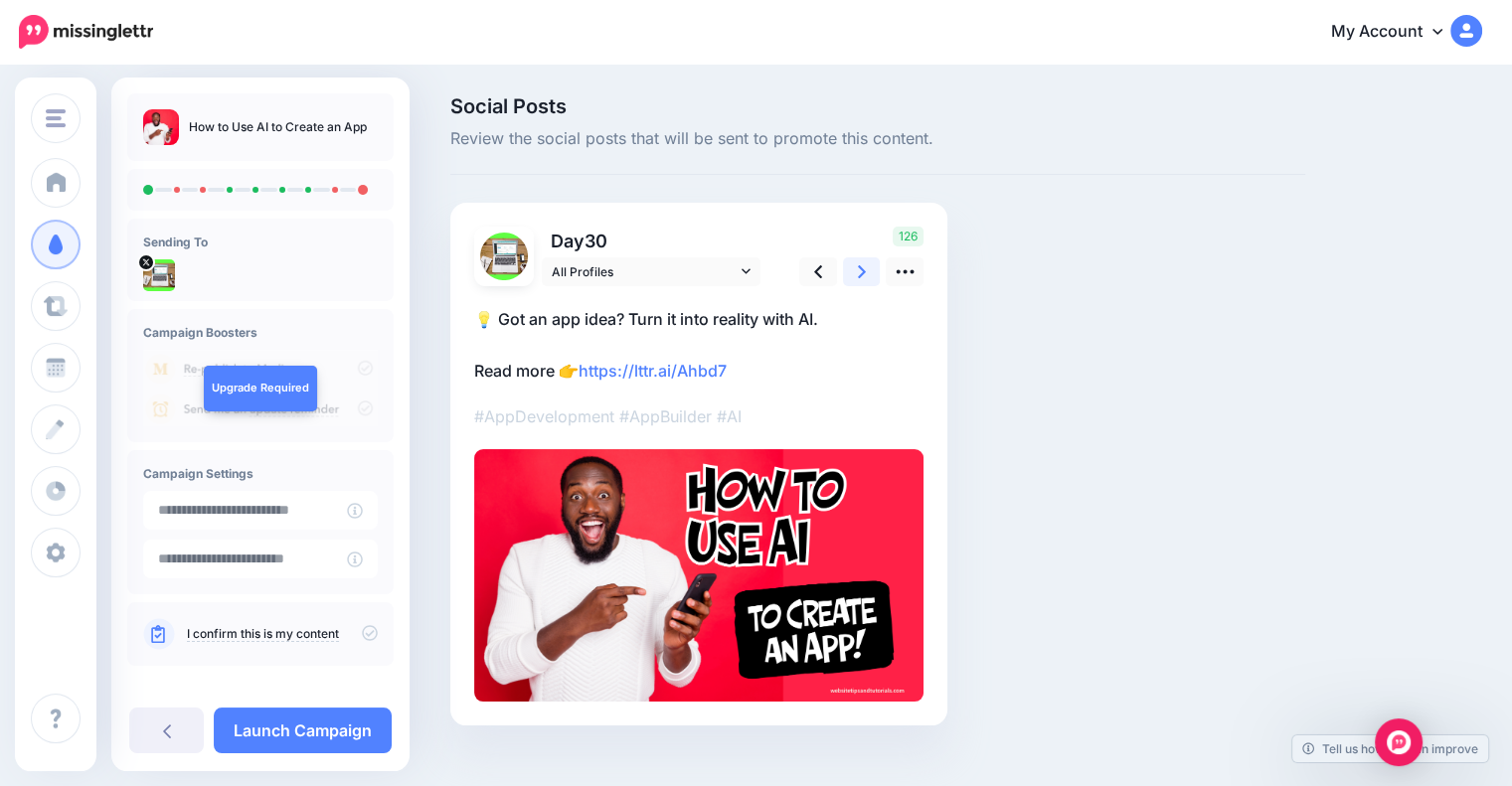 click 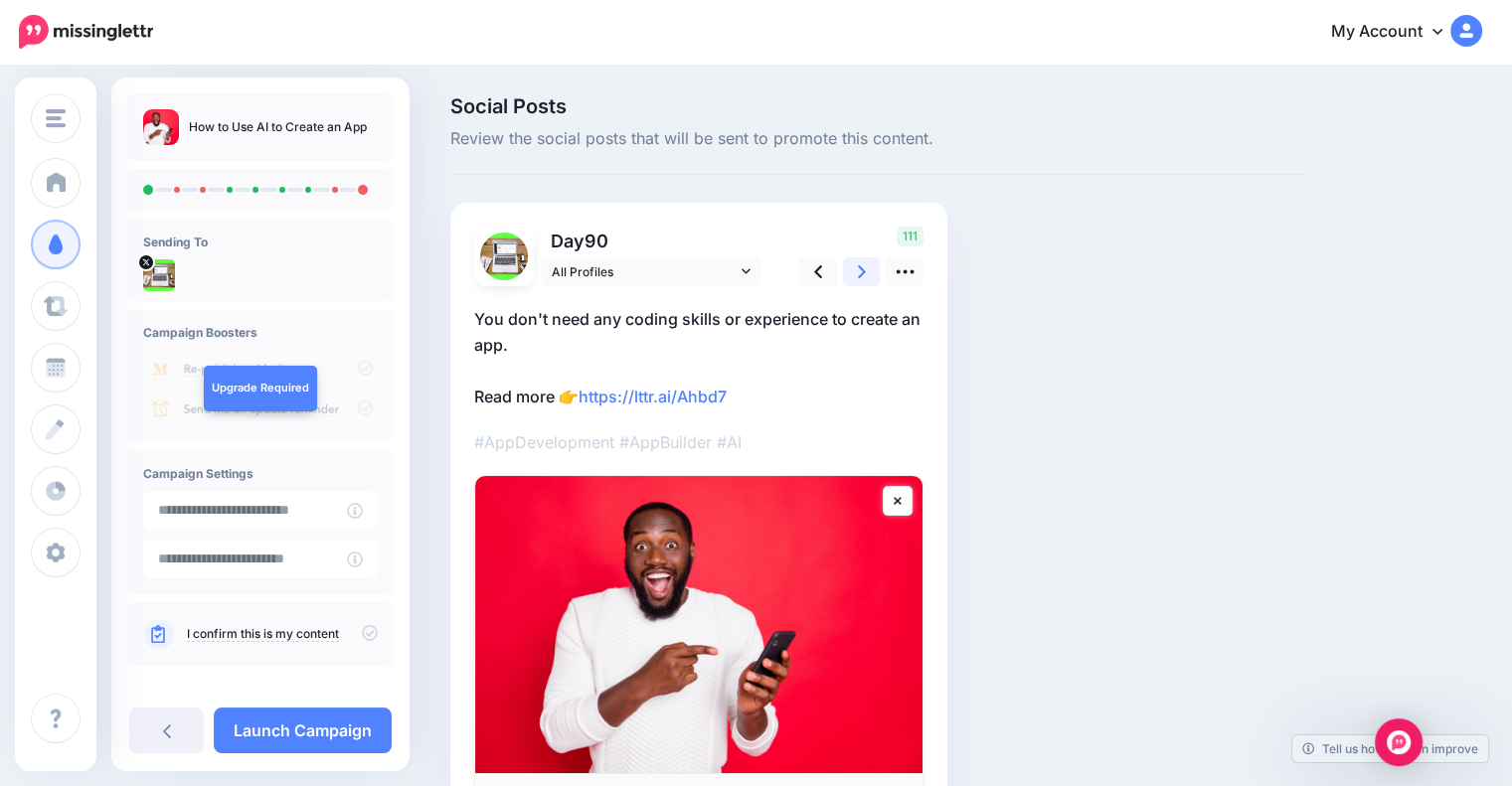 click 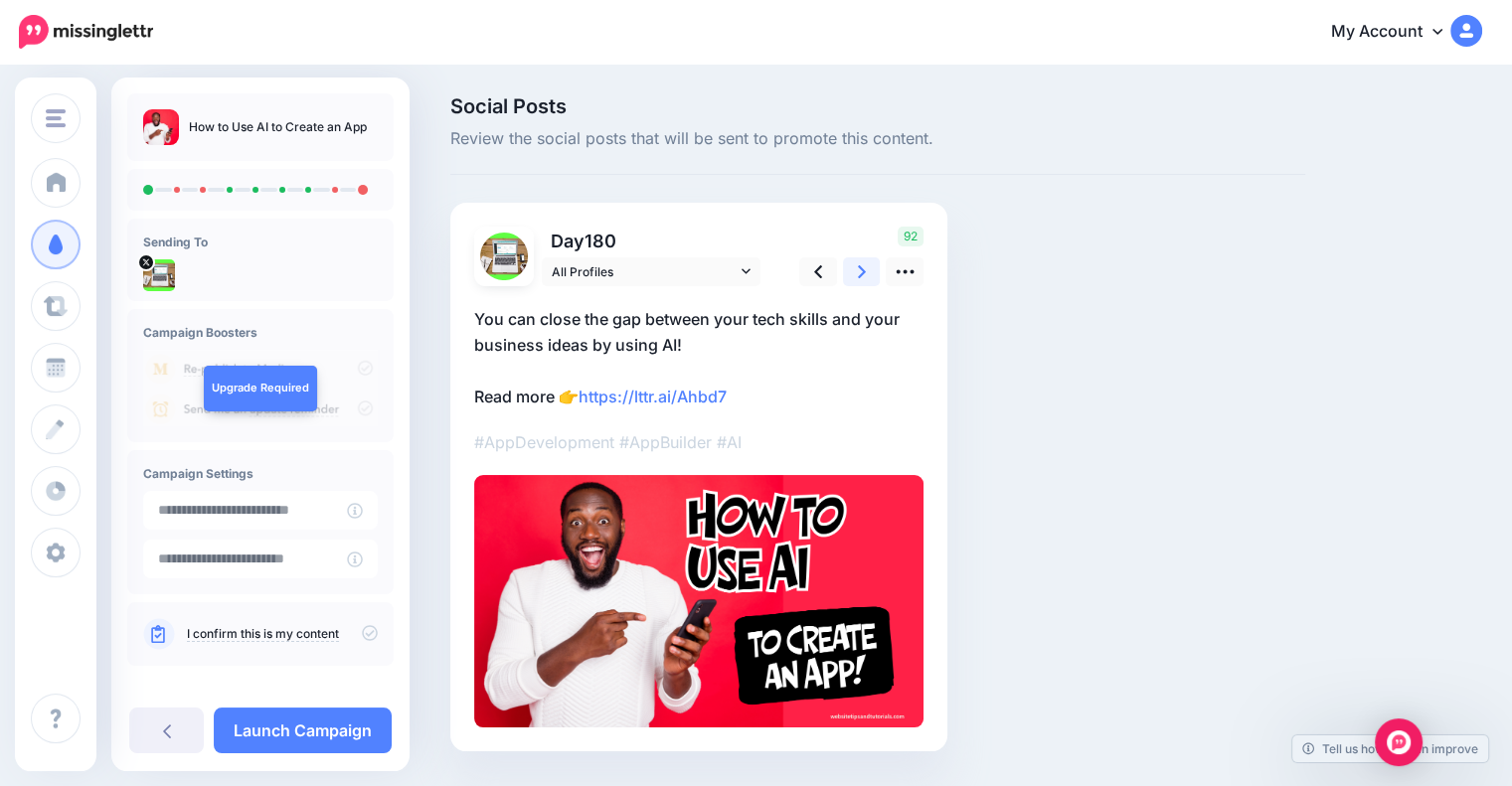 click 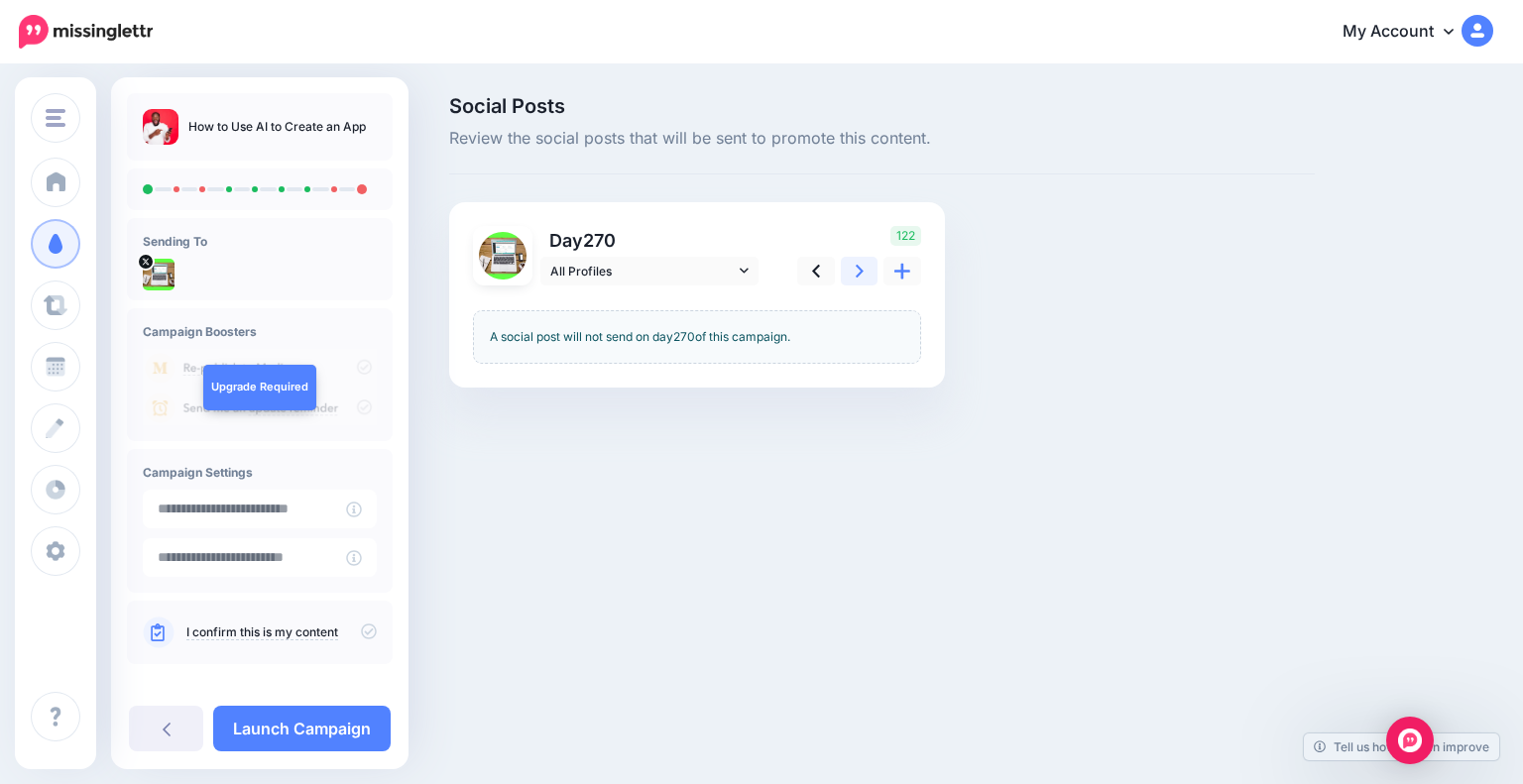 click 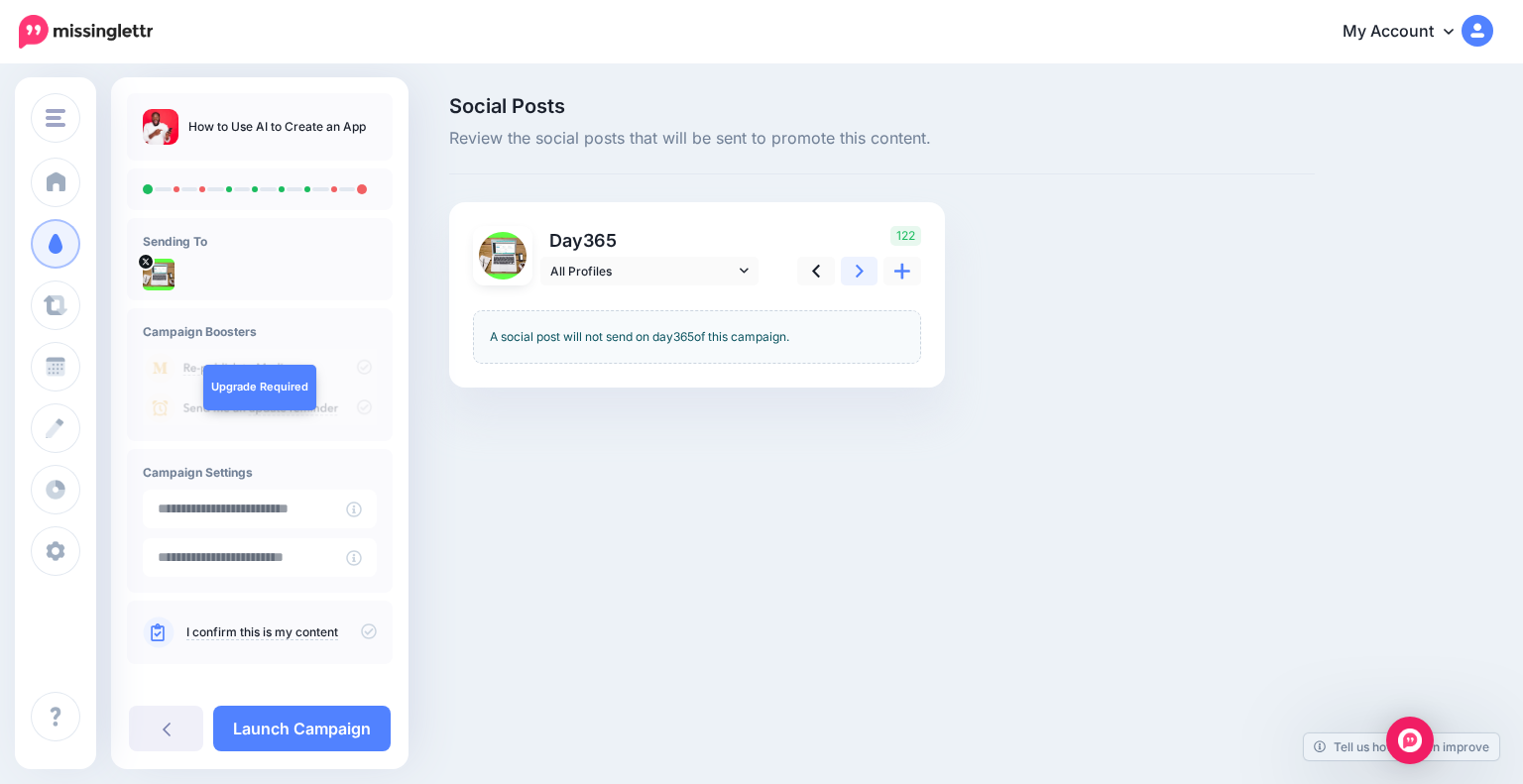 click 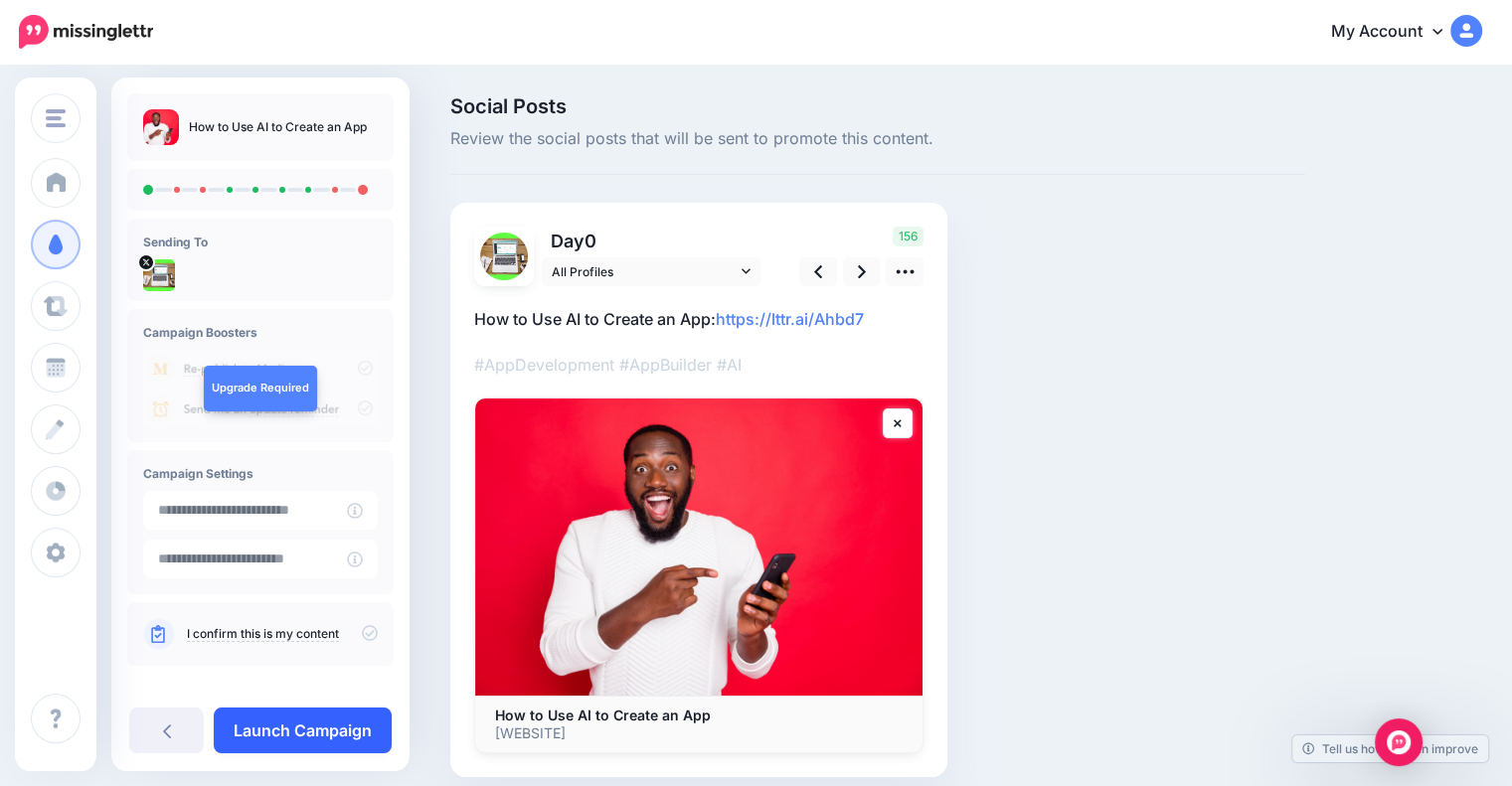 click on "Launch Campaign" at bounding box center [302, 730] 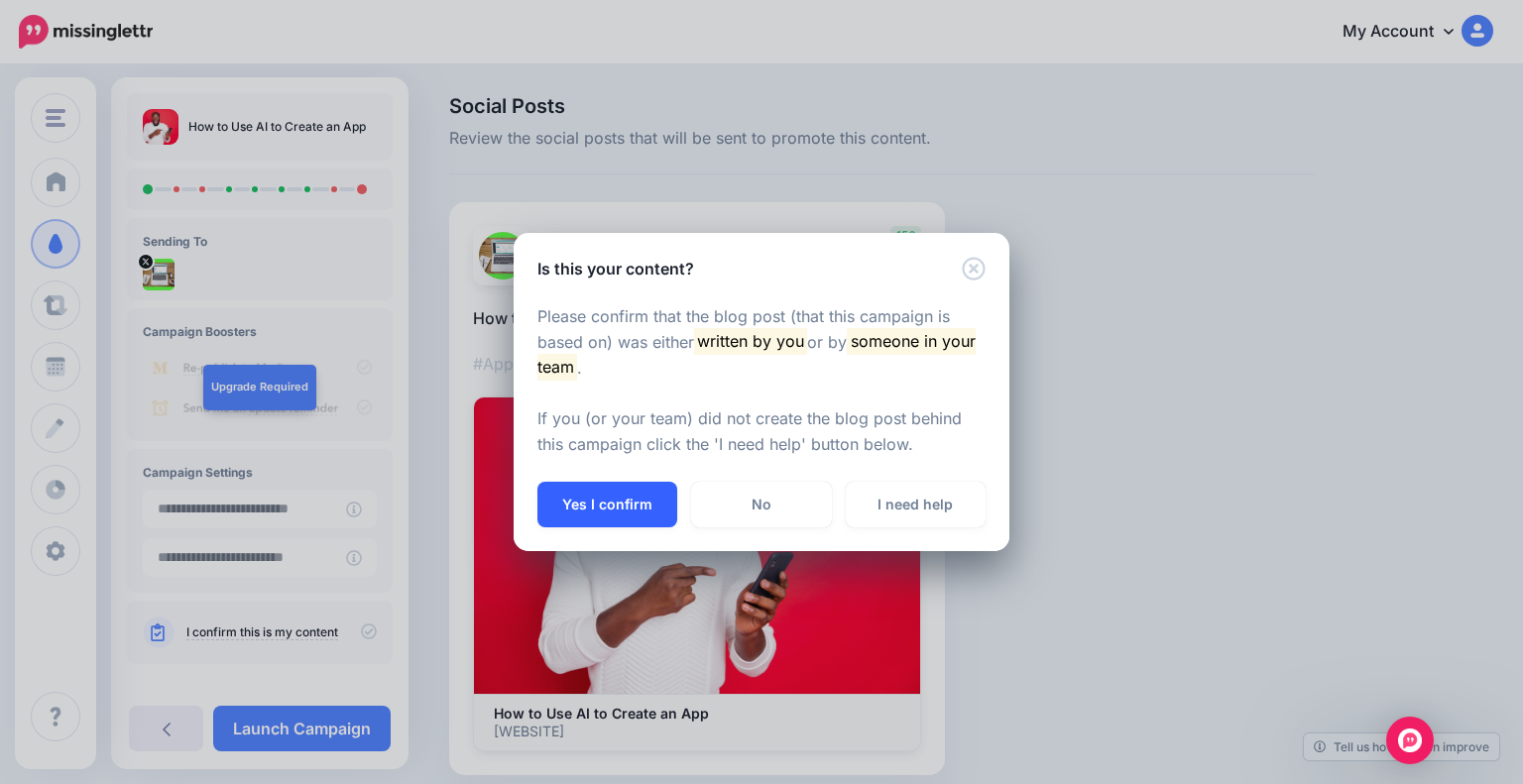 click on "Yes I confirm" at bounding box center (607, 504) 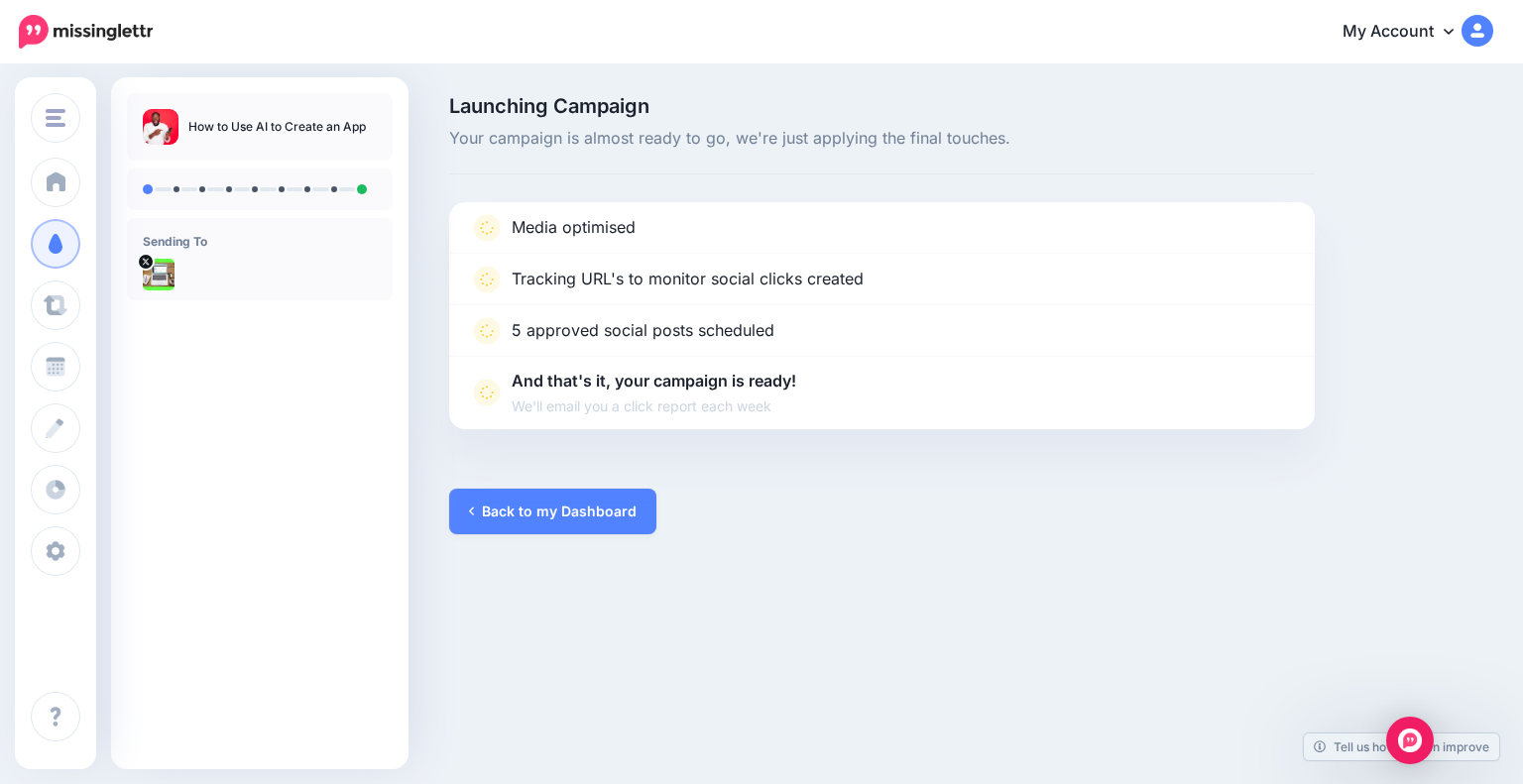 scroll, scrollTop: 0, scrollLeft: 0, axis: both 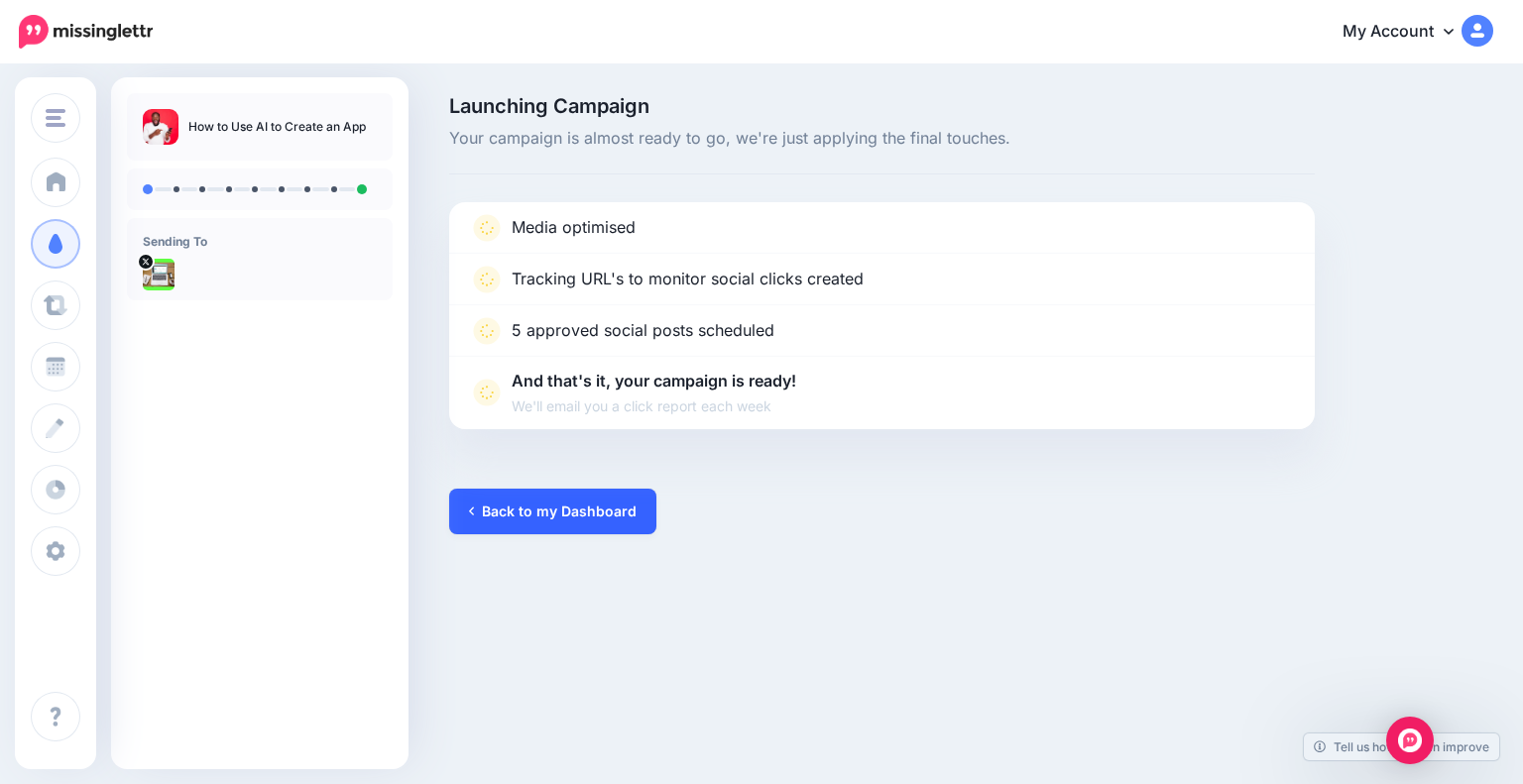 click on "Back to my Dashboard" at bounding box center (552, 511) 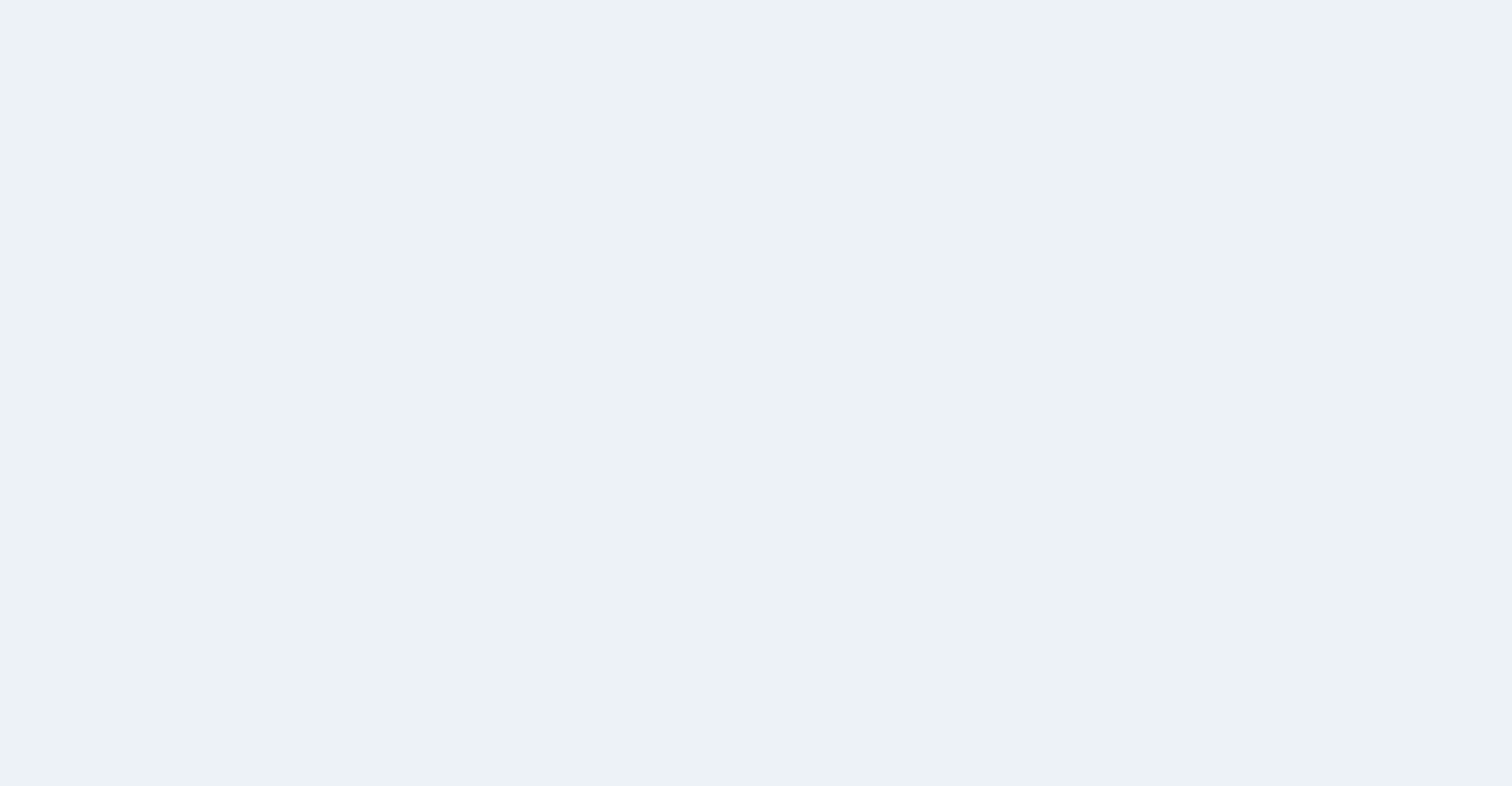 scroll, scrollTop: 0, scrollLeft: 0, axis: both 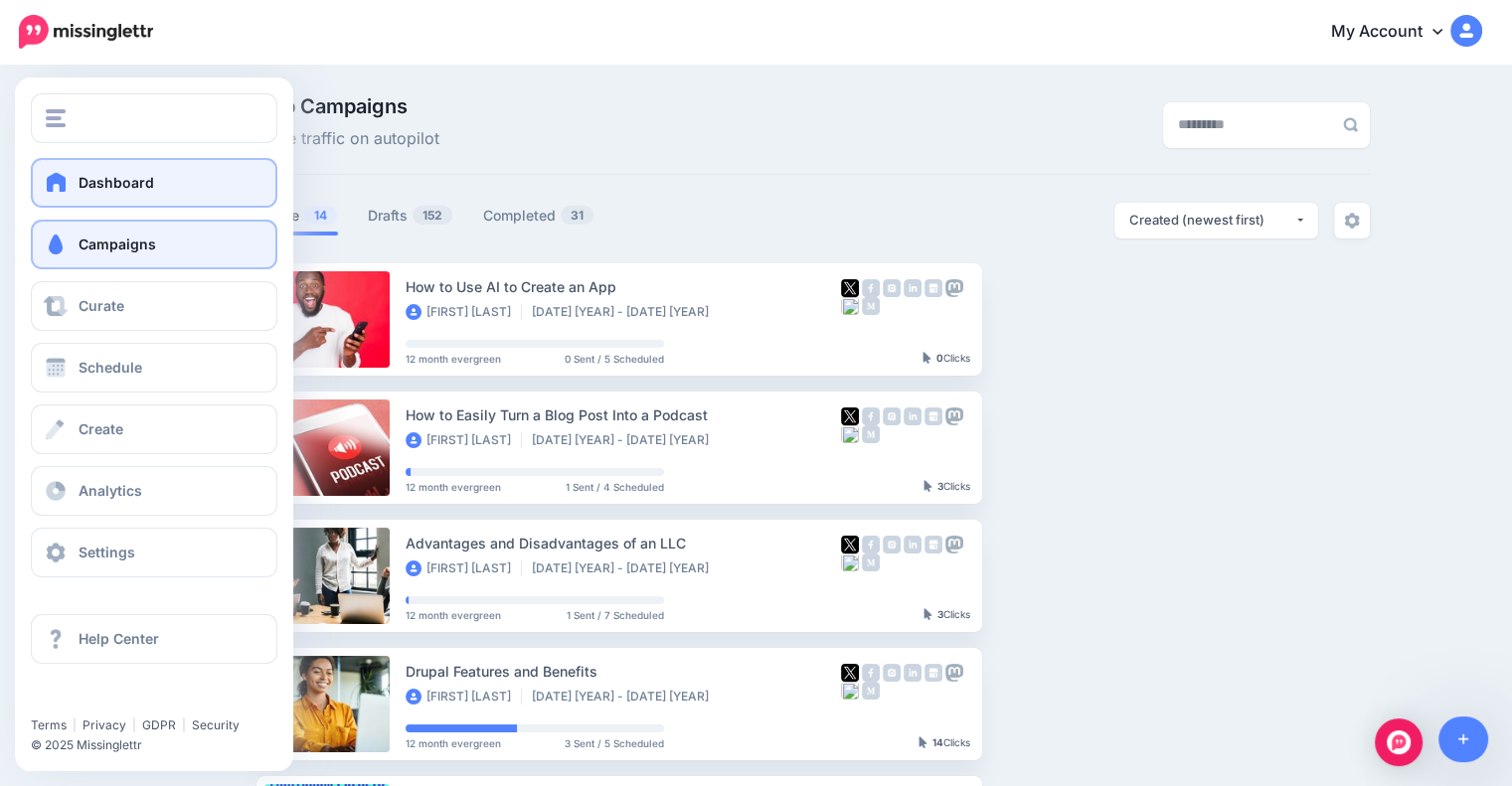 click on "Dashboard" at bounding box center (154, 183) 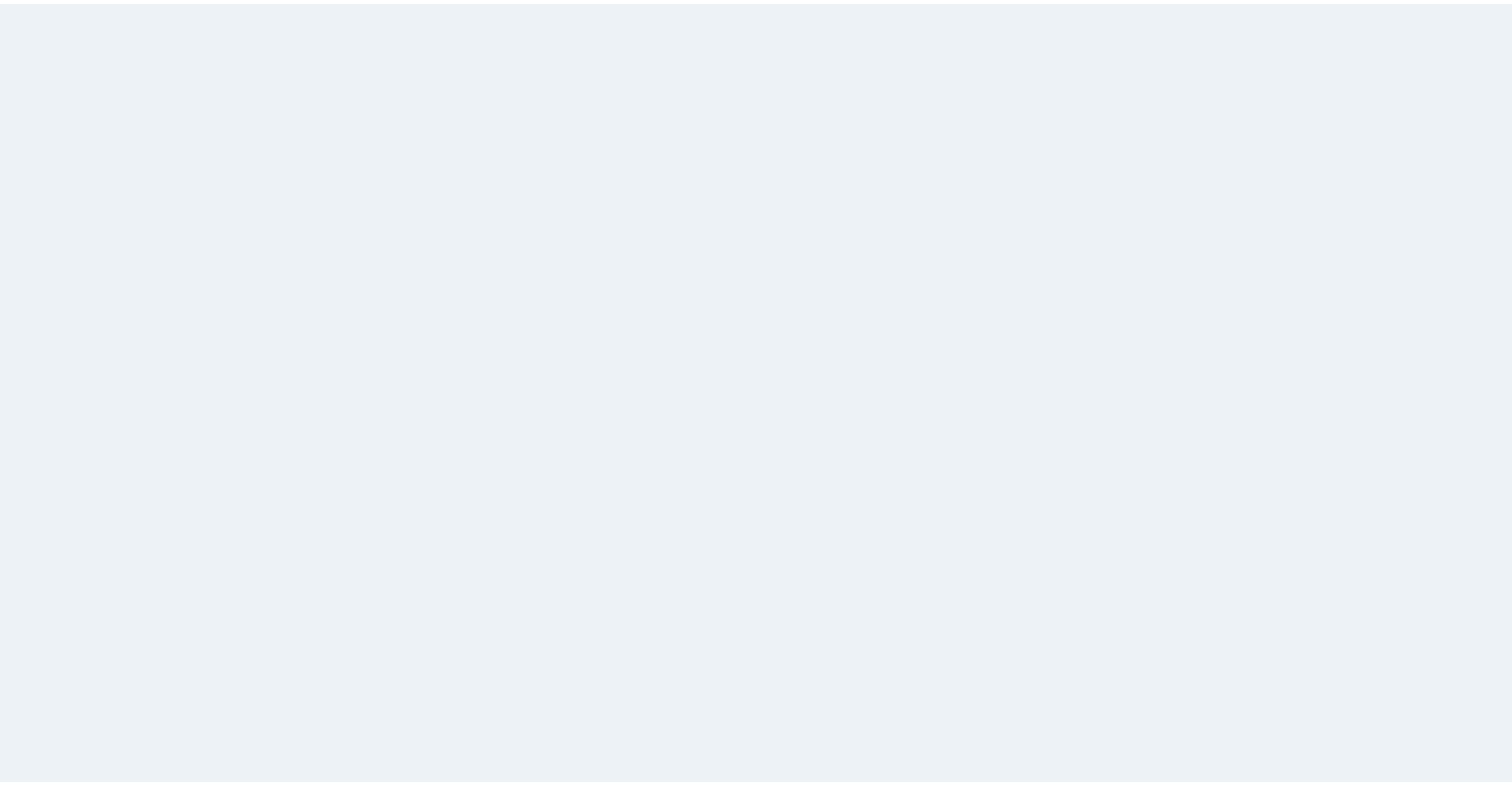 scroll, scrollTop: 0, scrollLeft: 0, axis: both 